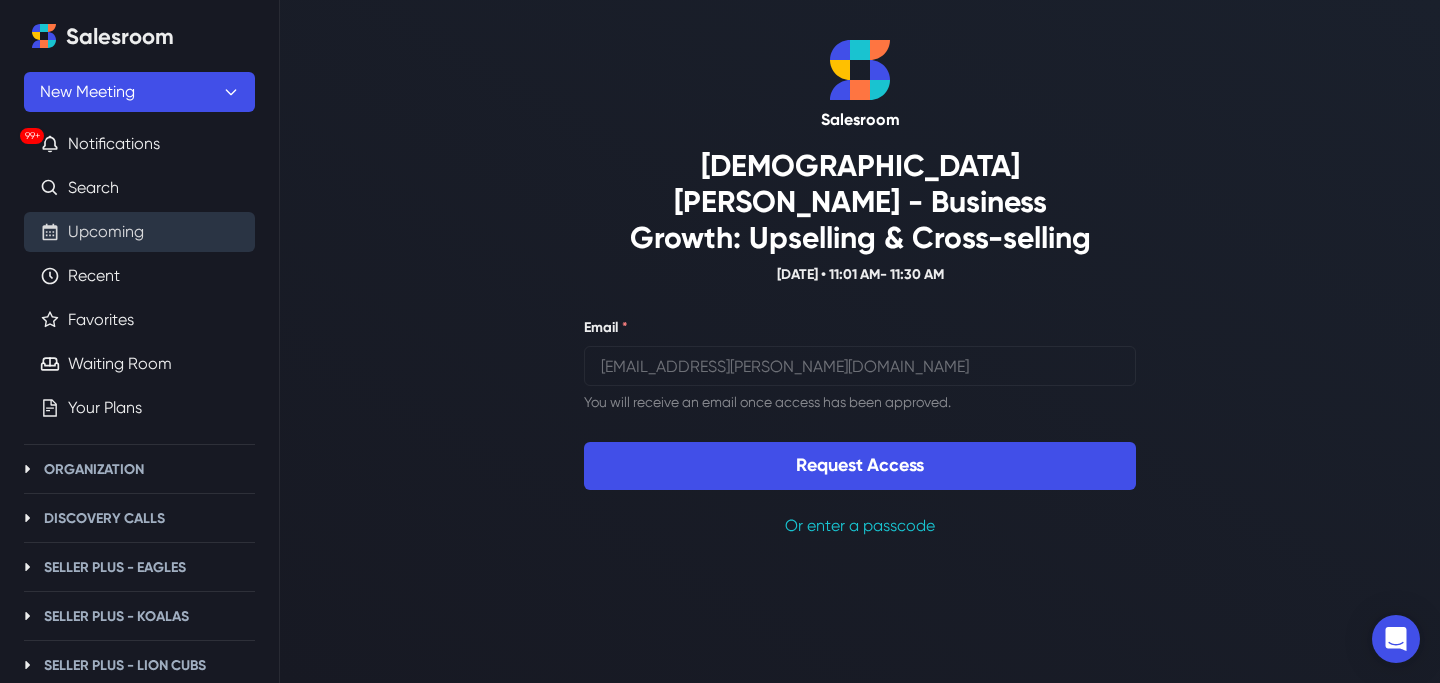scroll, scrollTop: 0, scrollLeft: 0, axis: both 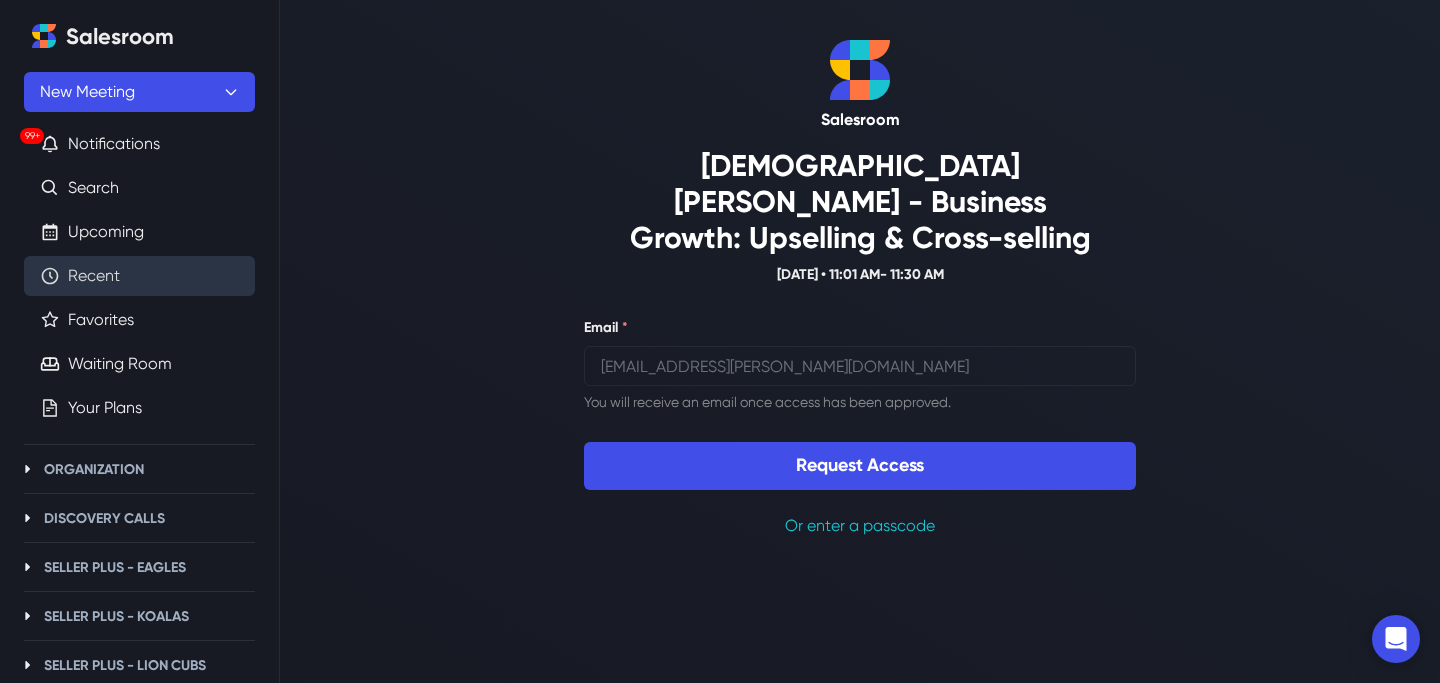 click on "Recent" at bounding box center [94, 276] 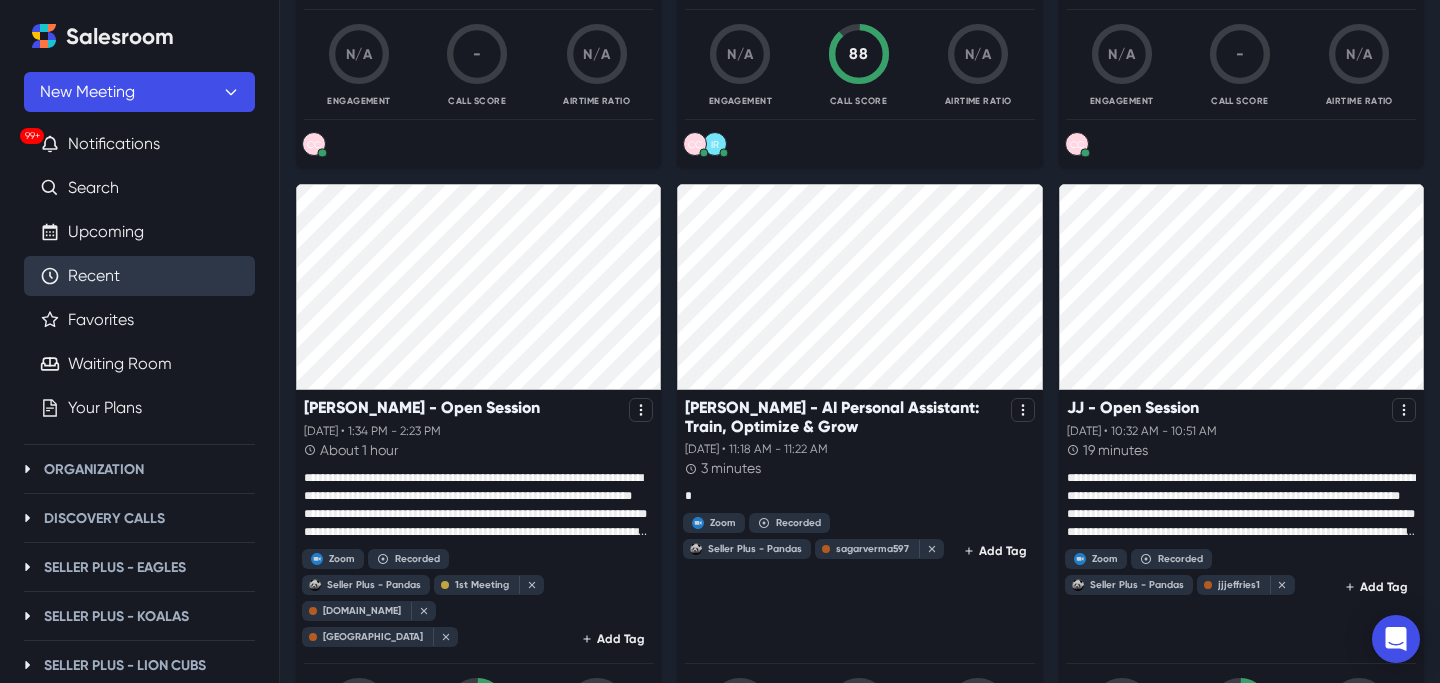 scroll, scrollTop: 3207, scrollLeft: 0, axis: vertical 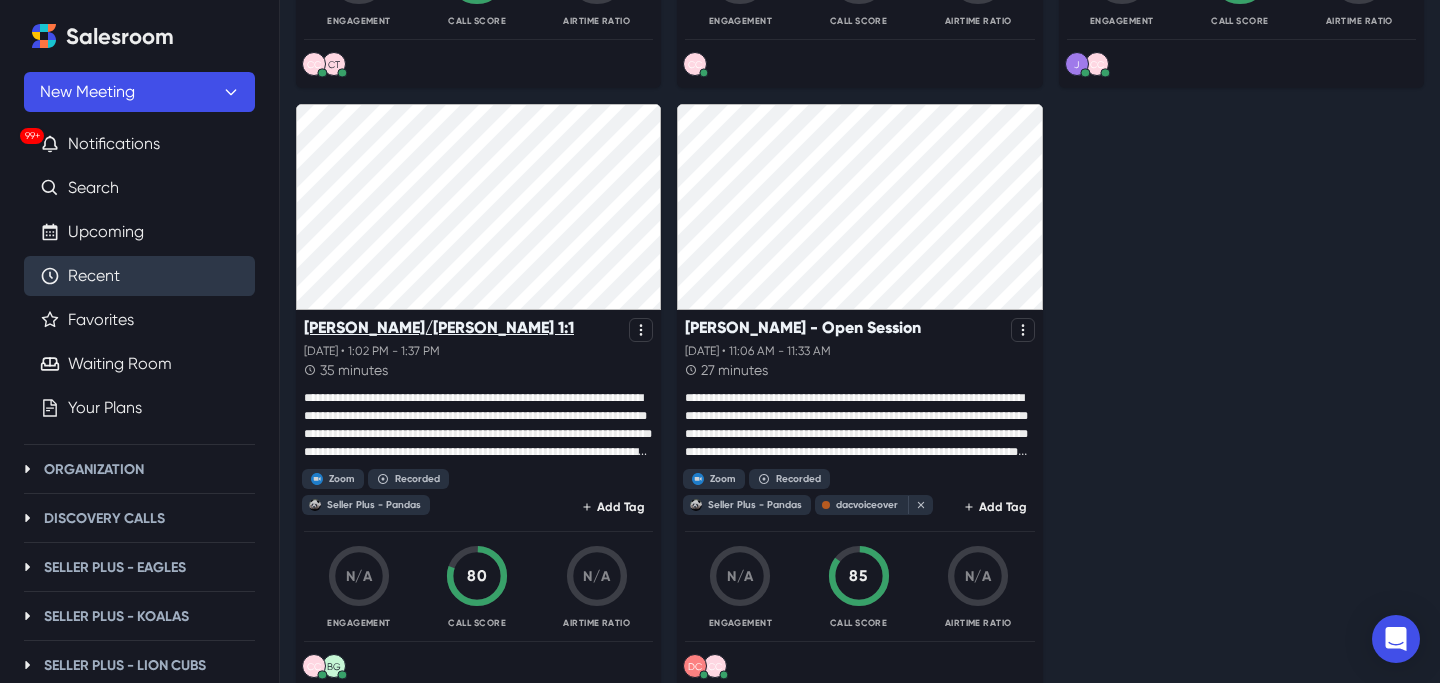 click on "[PERSON_NAME]/[PERSON_NAME] 1:1" at bounding box center (439, 327) 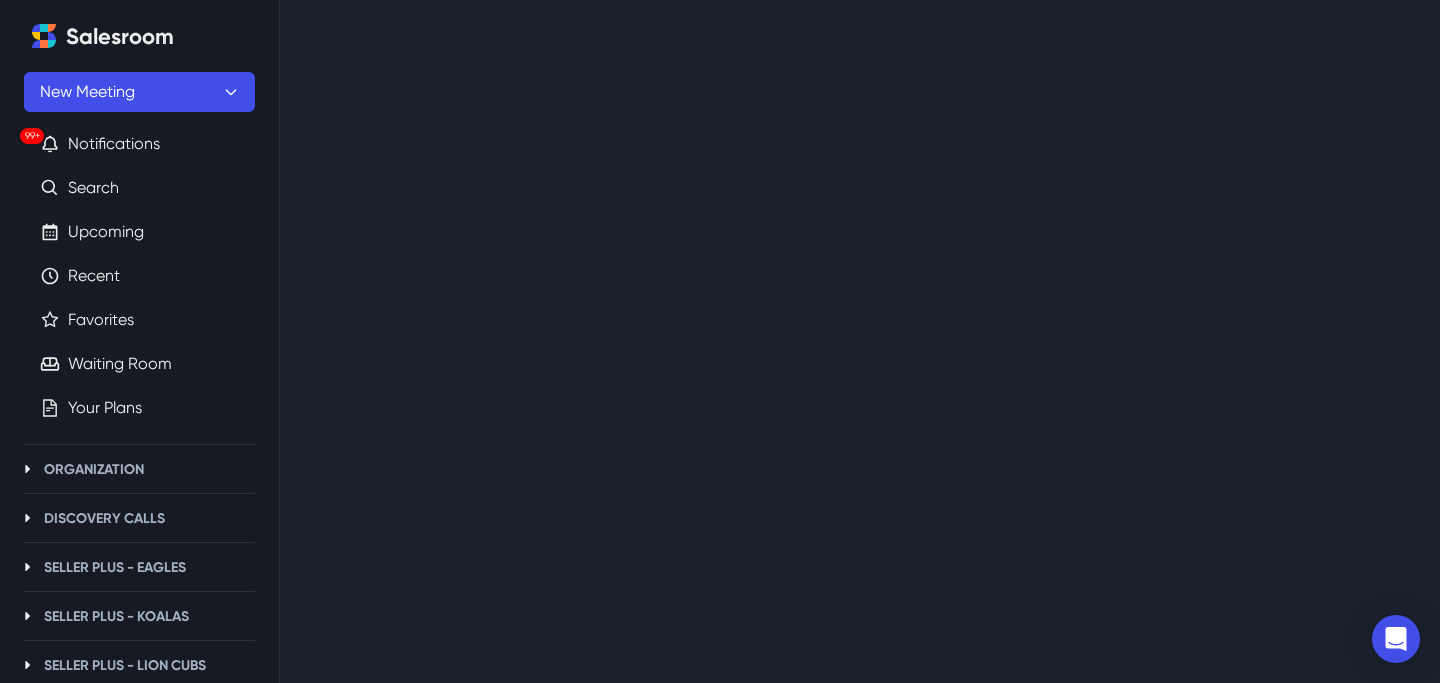 scroll, scrollTop: 0, scrollLeft: 0, axis: both 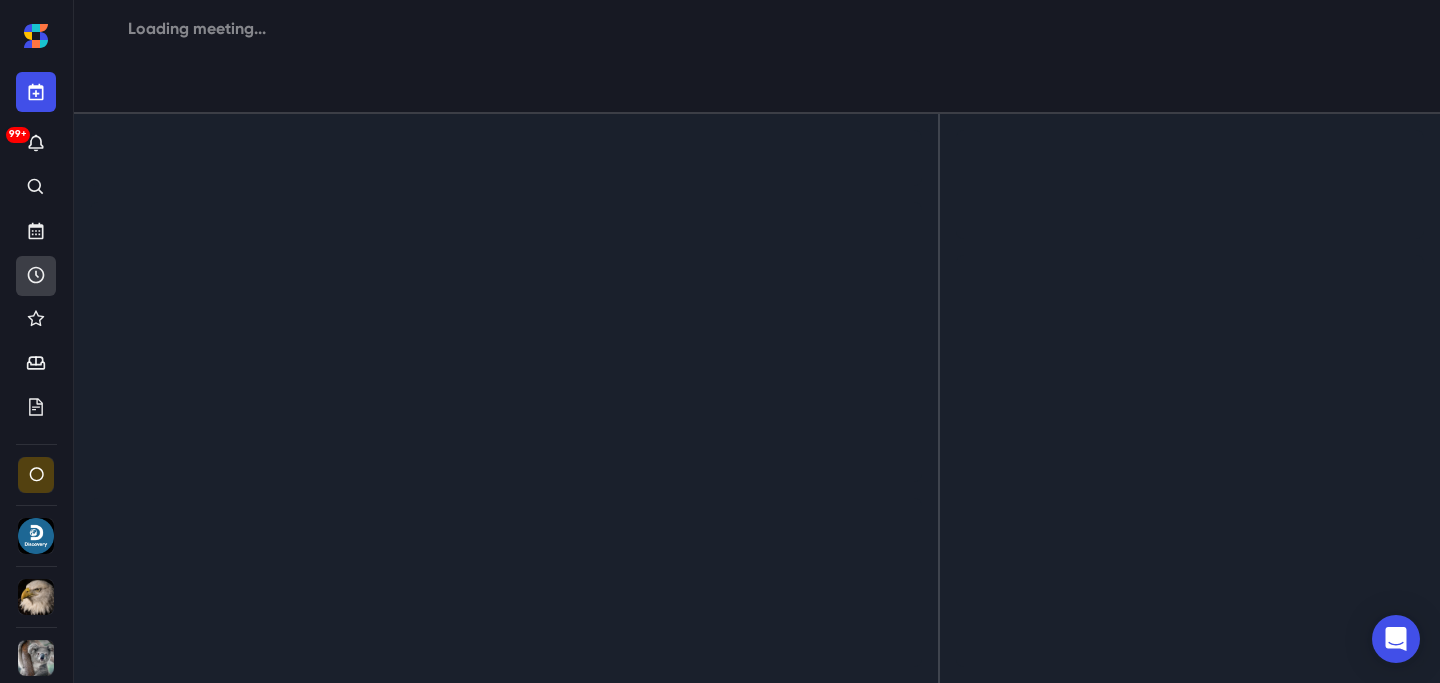 click 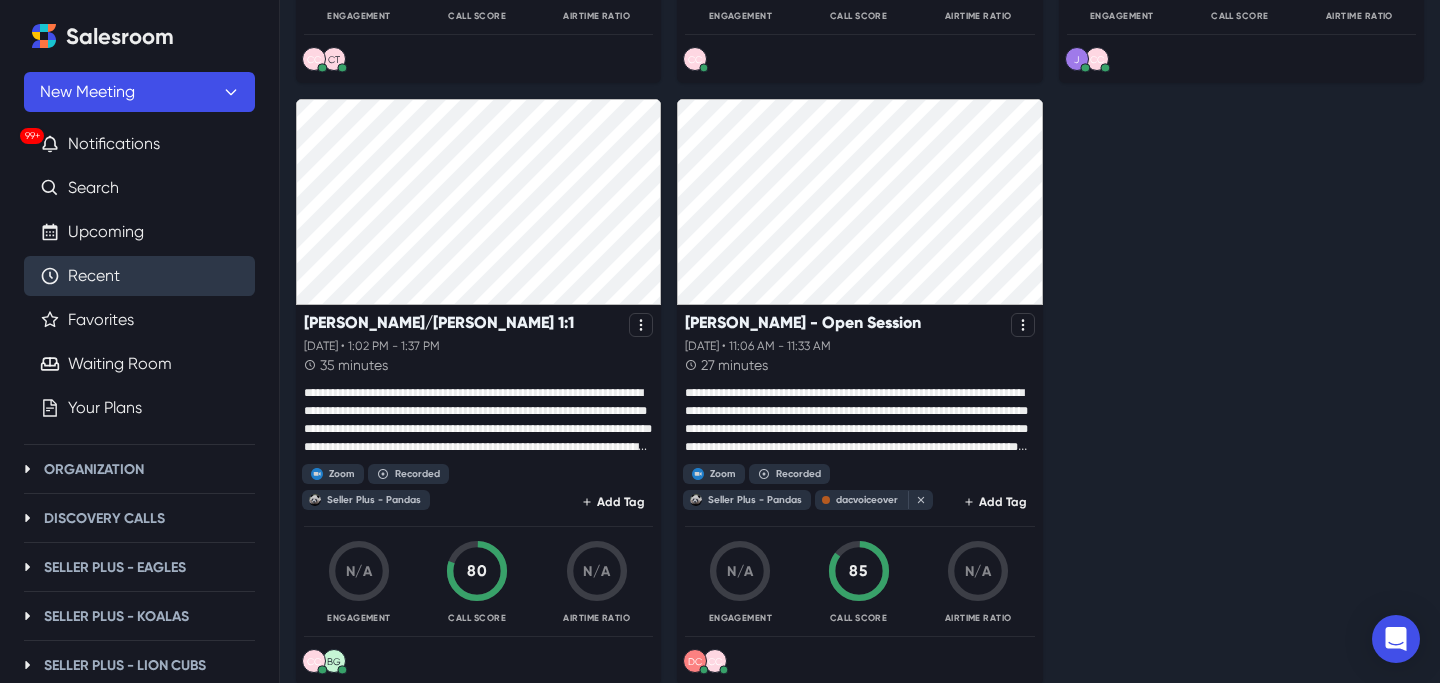 scroll, scrollTop: 3991, scrollLeft: 0, axis: vertical 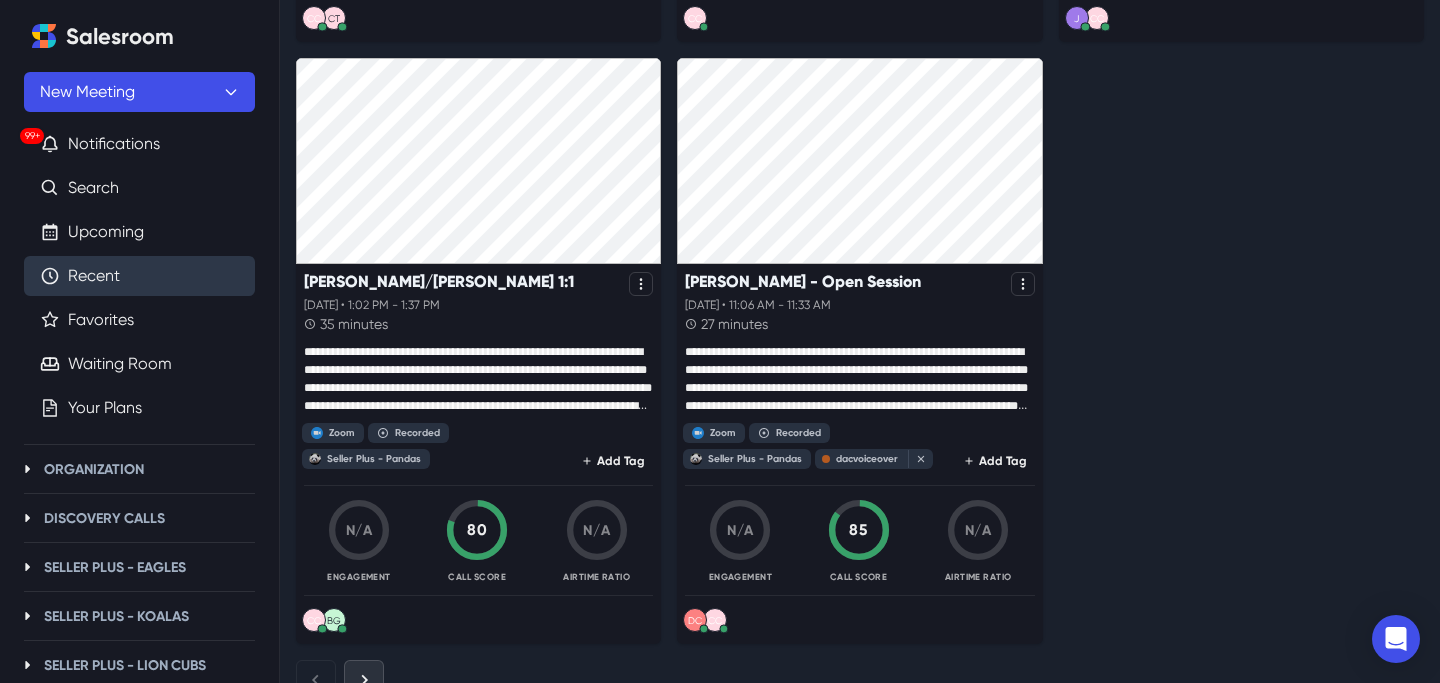 click at bounding box center [364, 680] 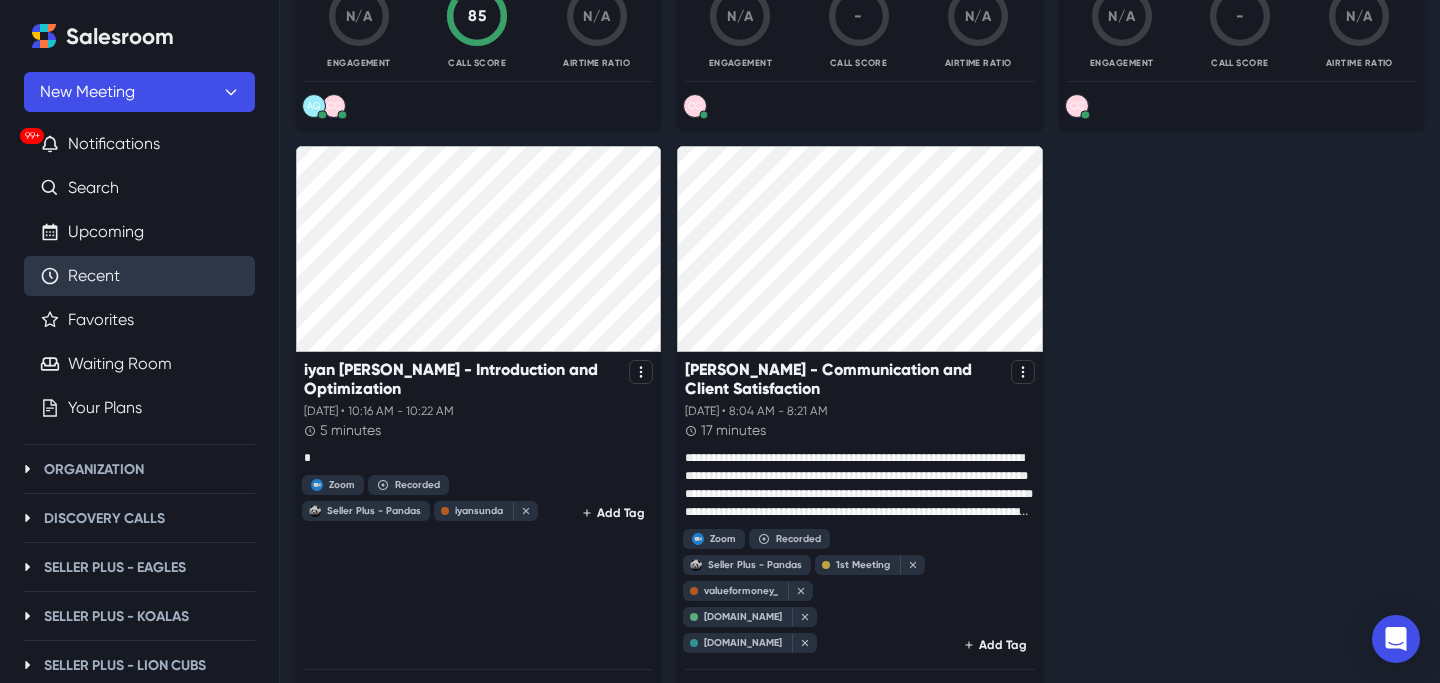 scroll, scrollTop: 4079, scrollLeft: 0, axis: vertical 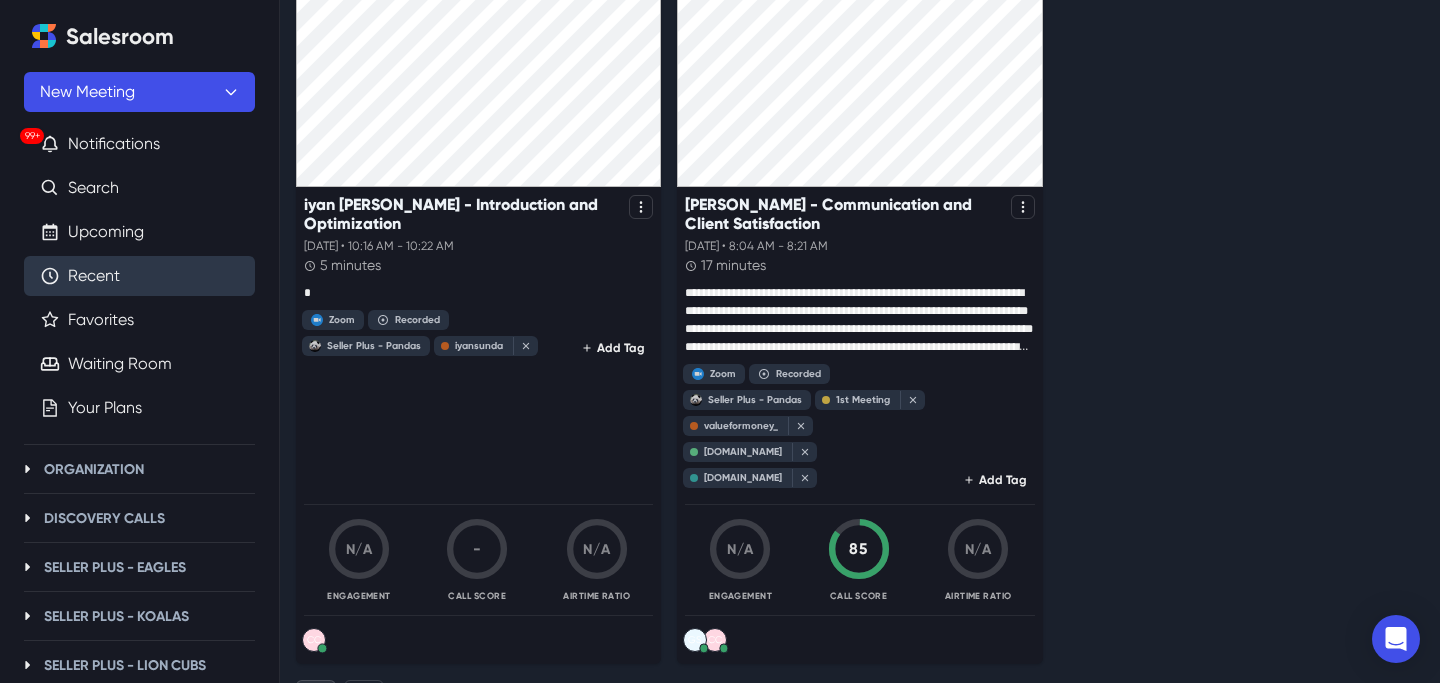 click at bounding box center (316, 700) 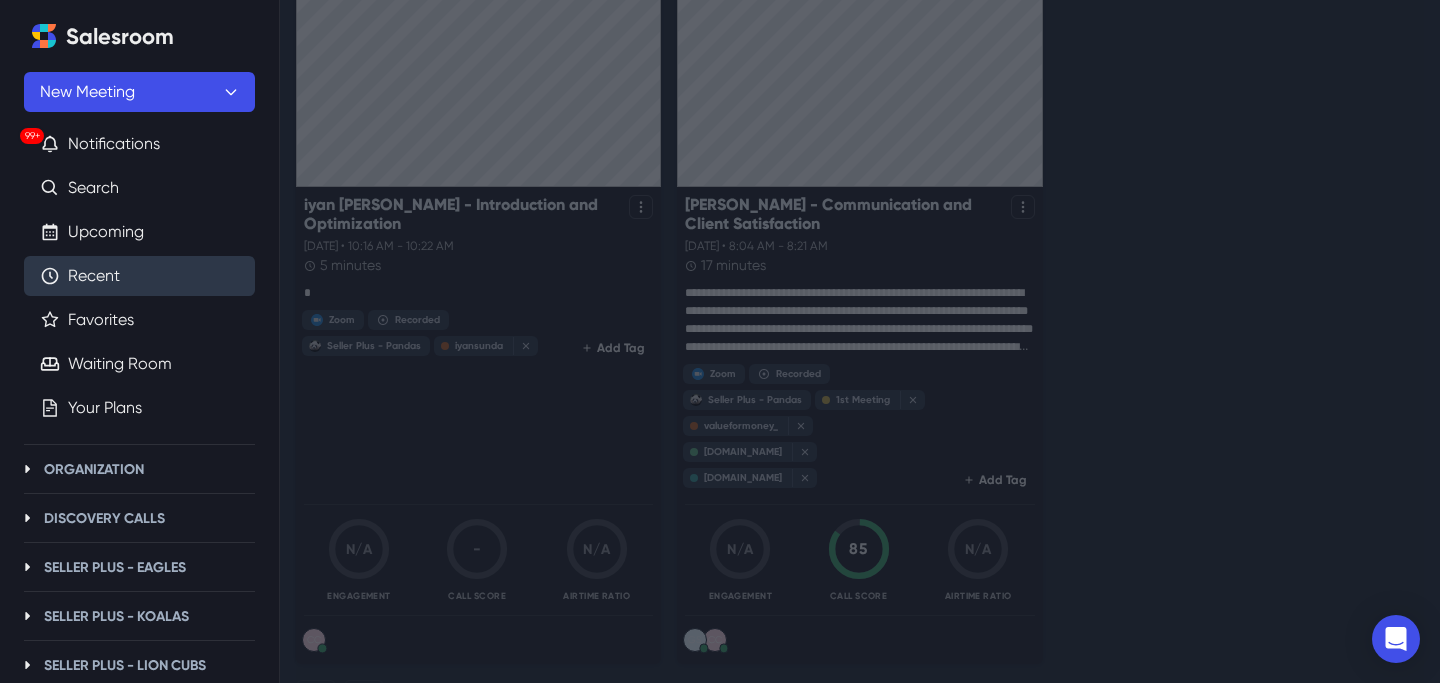 scroll, scrollTop: 0, scrollLeft: 0, axis: both 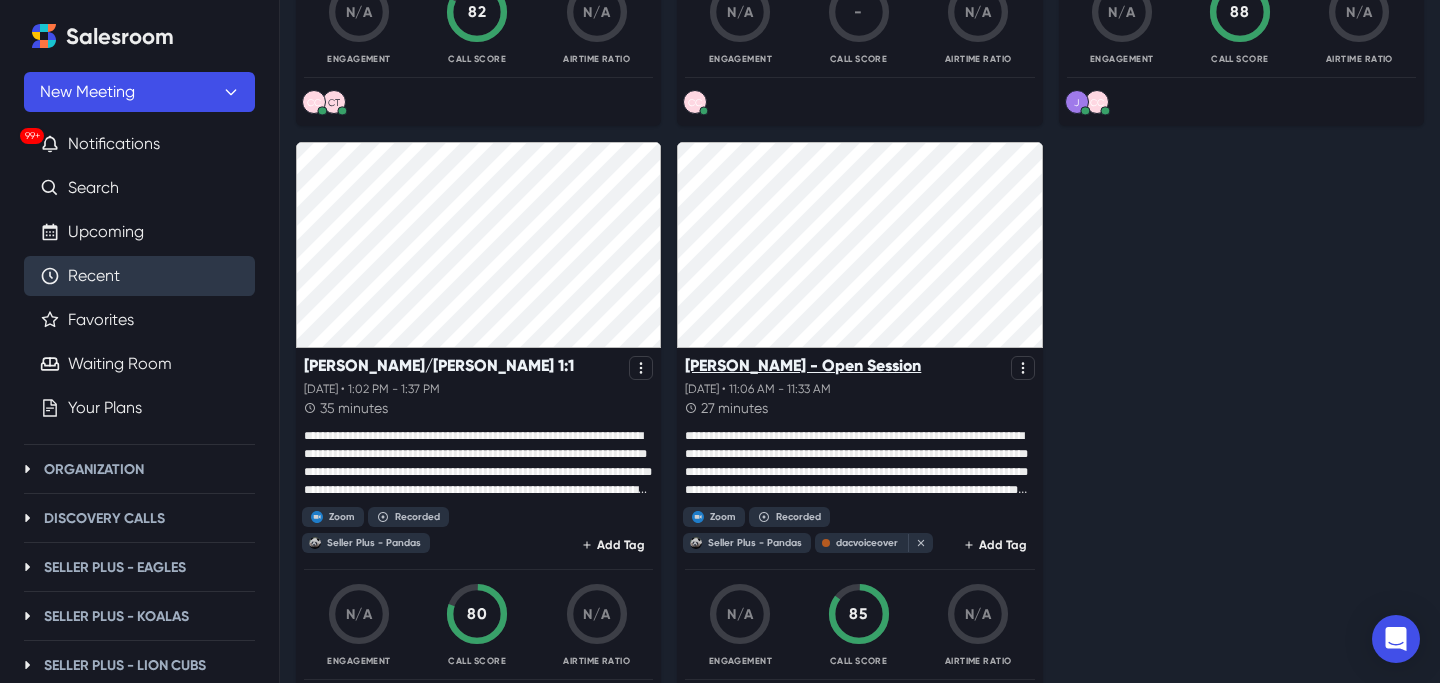 click on "[PERSON_NAME] - Open Session" at bounding box center [803, 365] 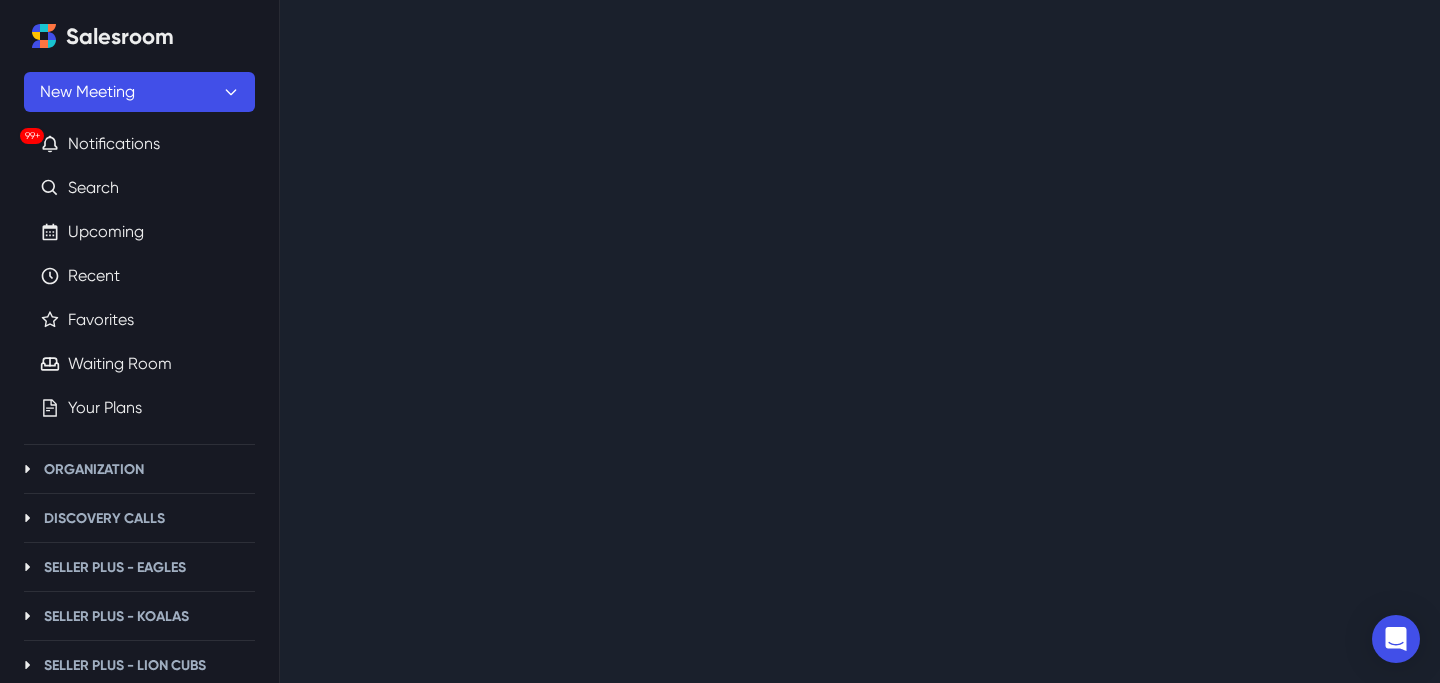 scroll, scrollTop: 0, scrollLeft: 0, axis: both 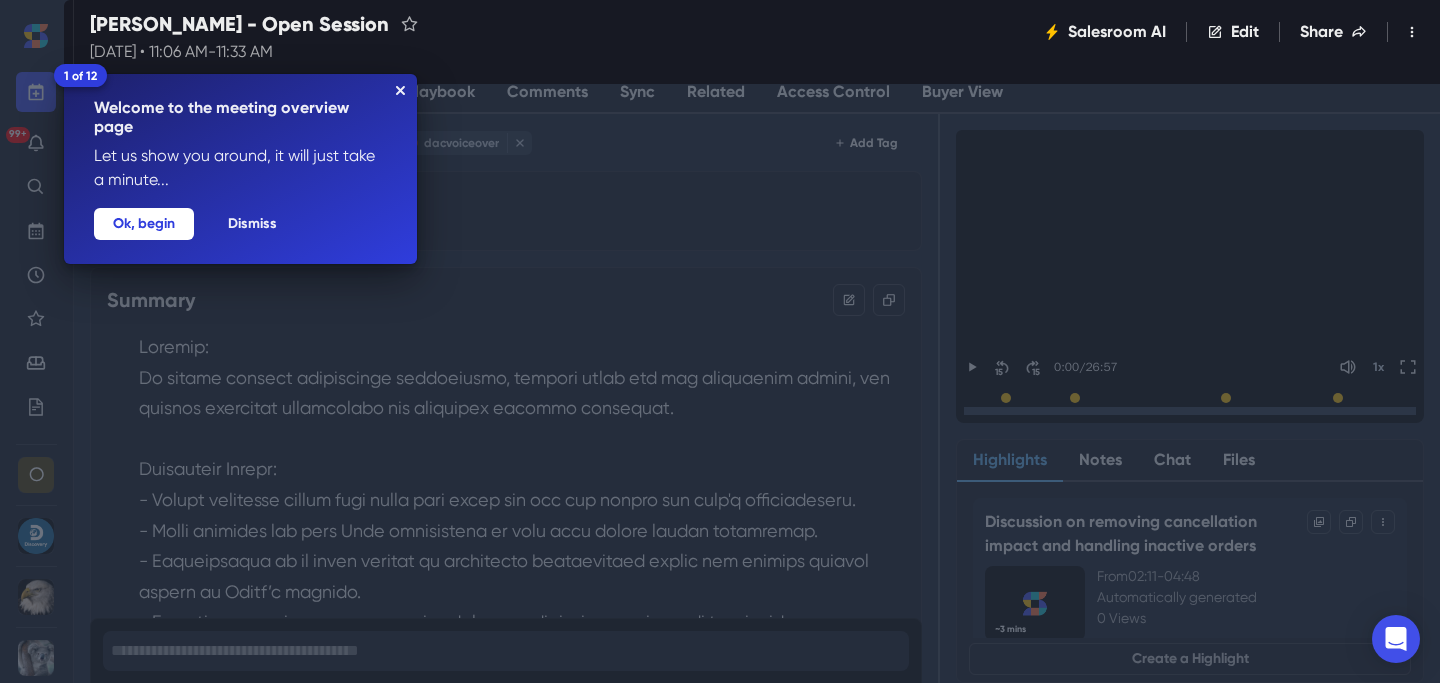 click on "1 of 12 Welcome to the meeting overview page Let us show you around, it will just take a minute... Dismiss Ok, begin" at bounding box center [240, 169] 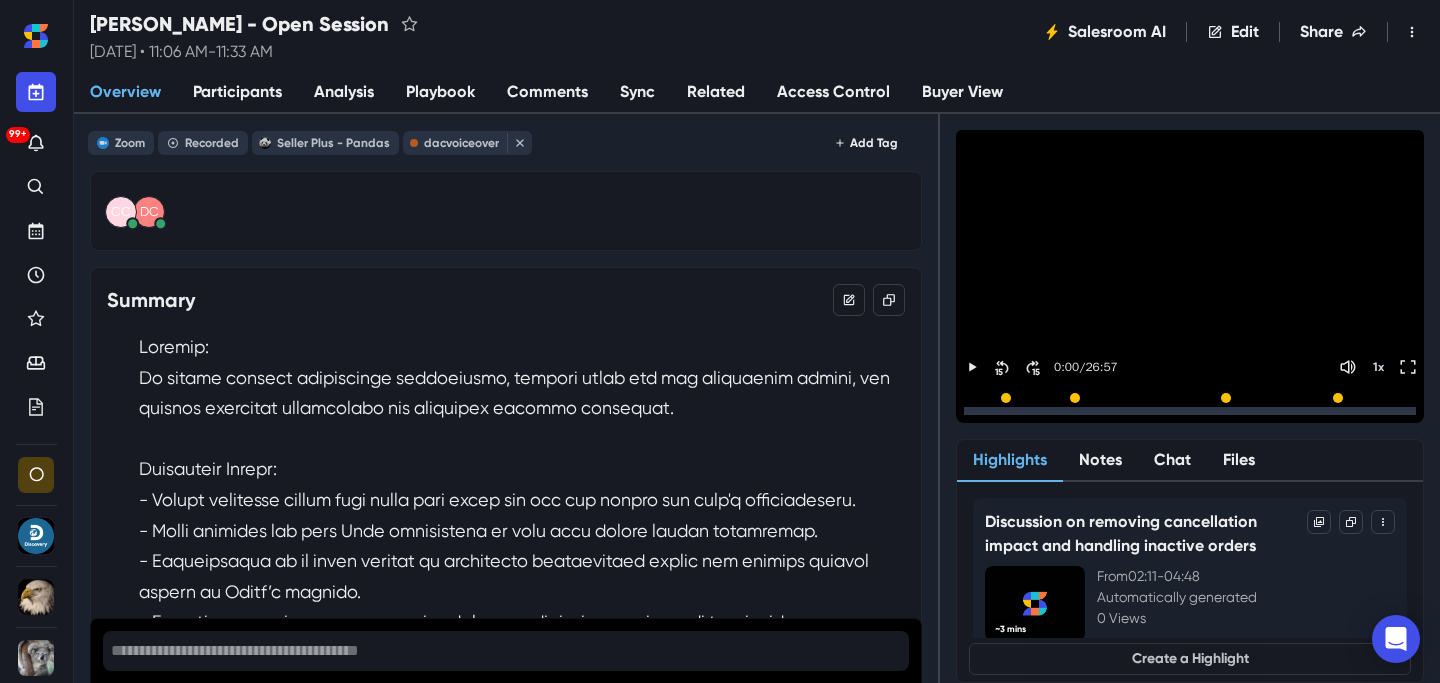 click on "Sync" at bounding box center (637, 93) 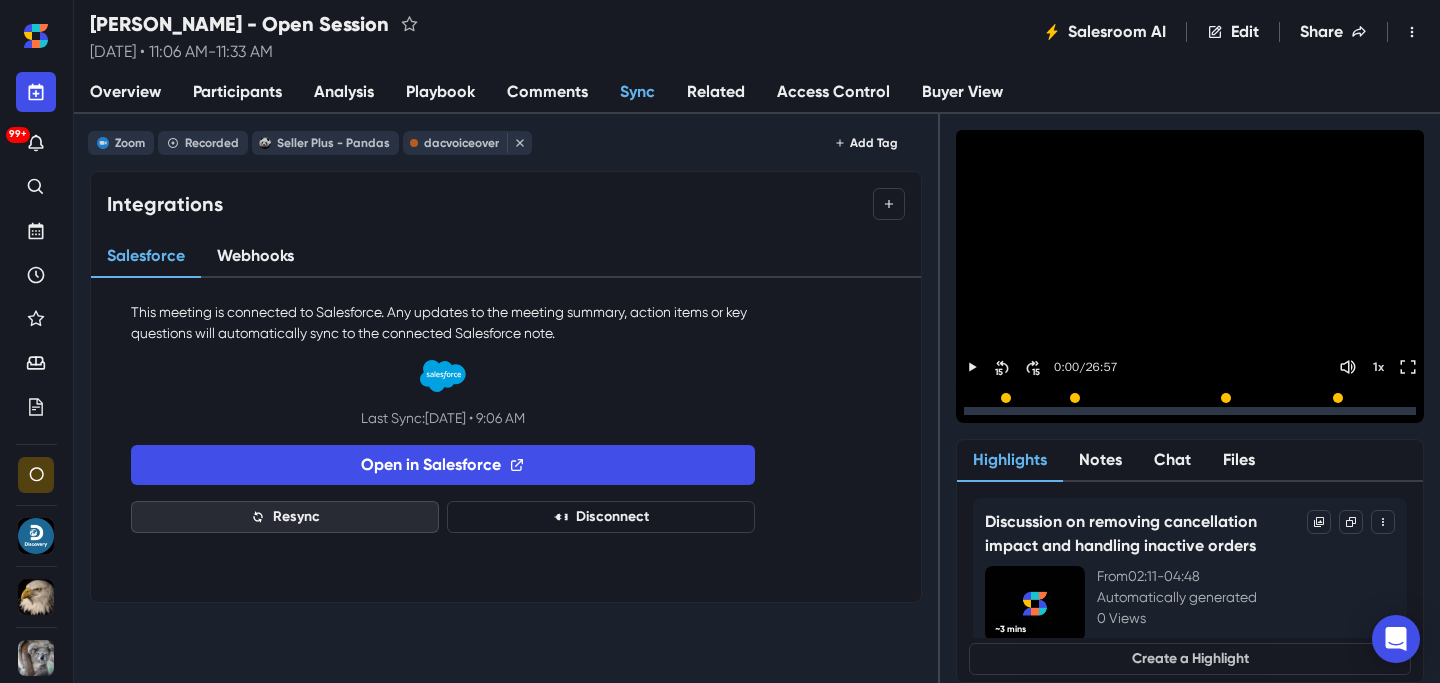 click on "Resync" at bounding box center (285, 517) 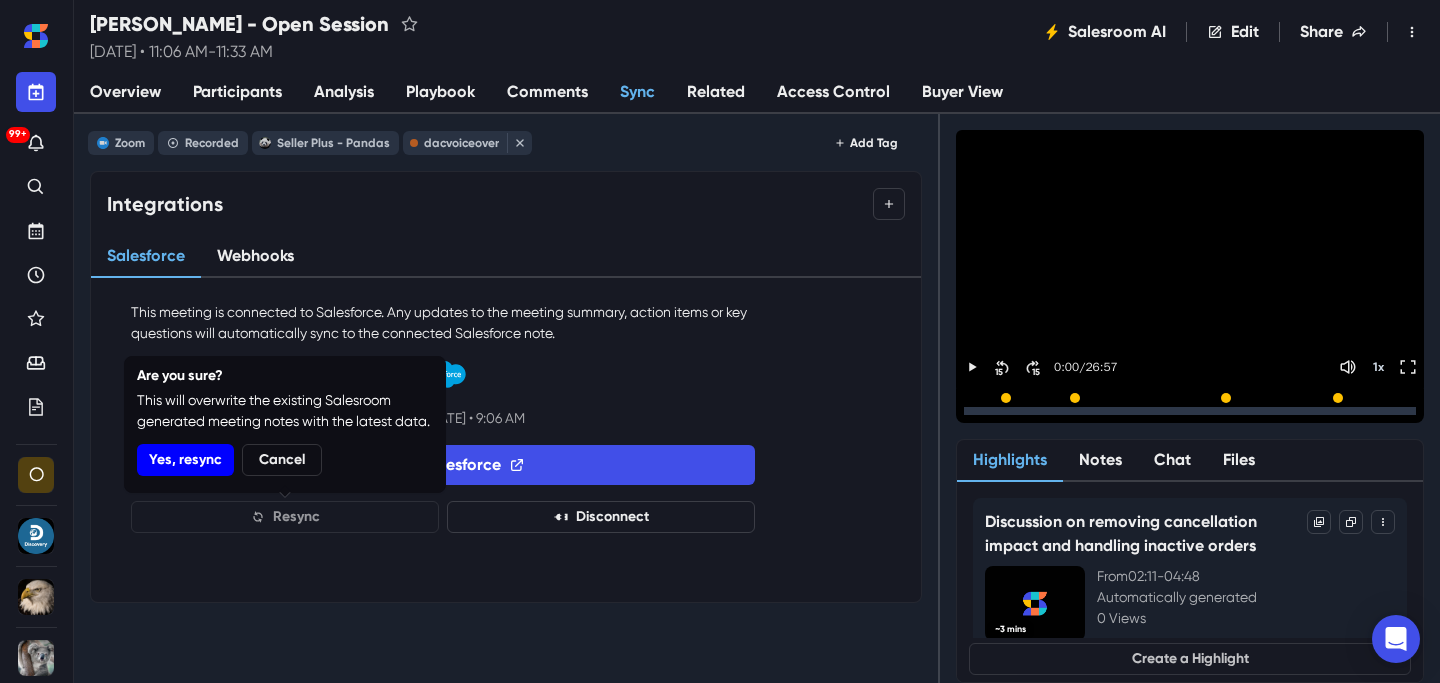 click on "Yes, resync" at bounding box center [185, 460] 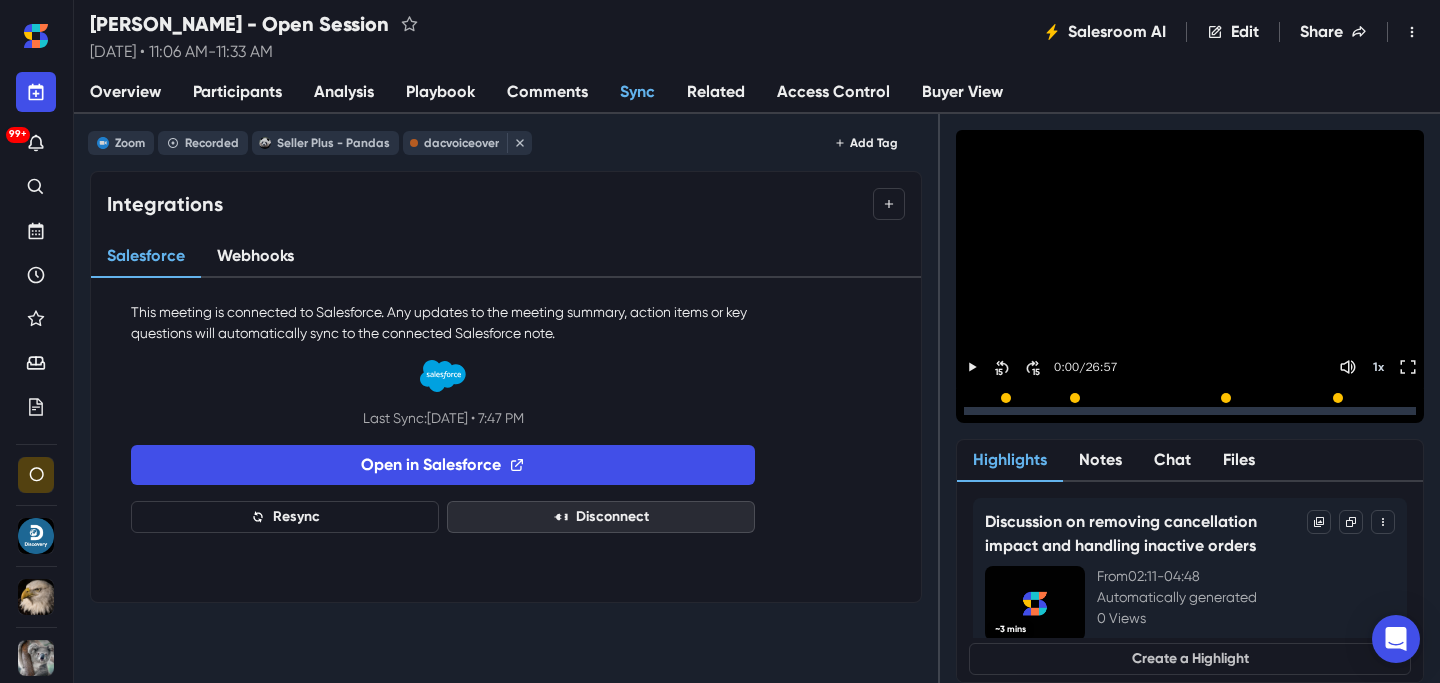 click on "Disconnect" at bounding box center [601, 517] 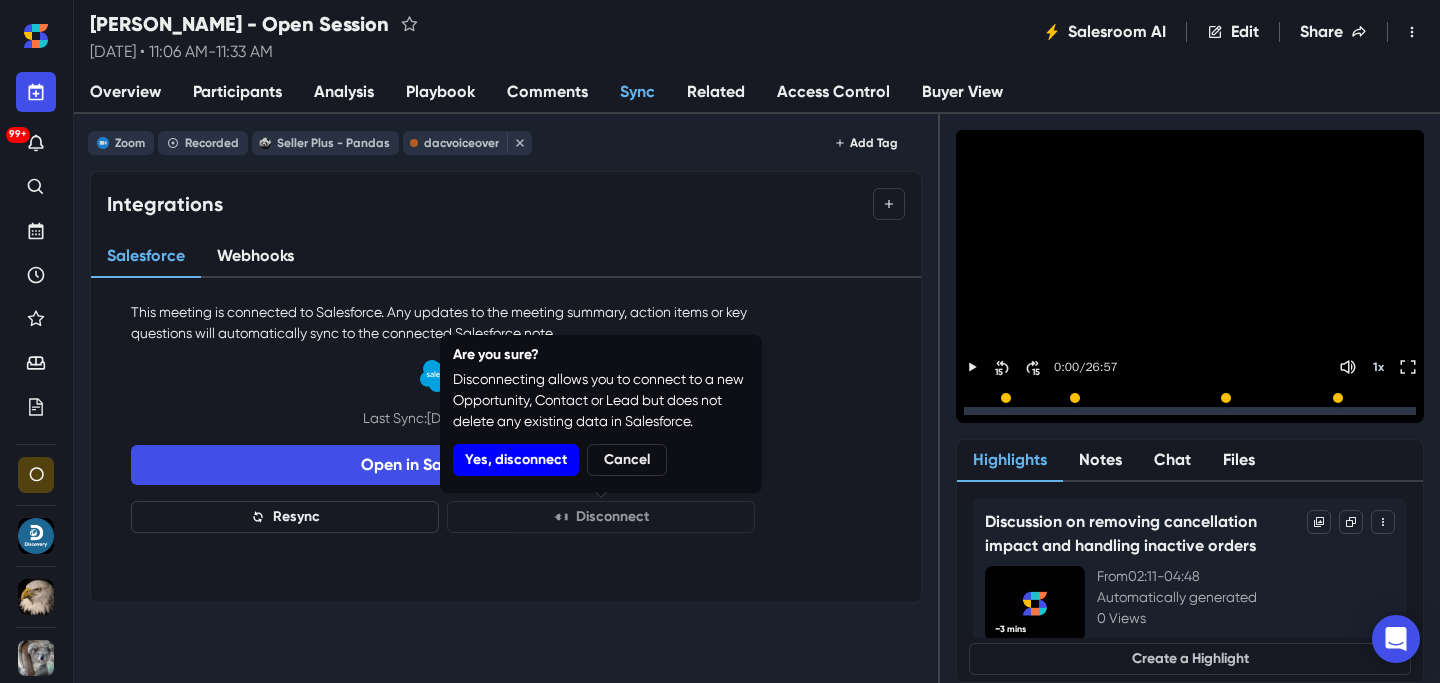 click on "Yes, disconnect" at bounding box center (516, 460) 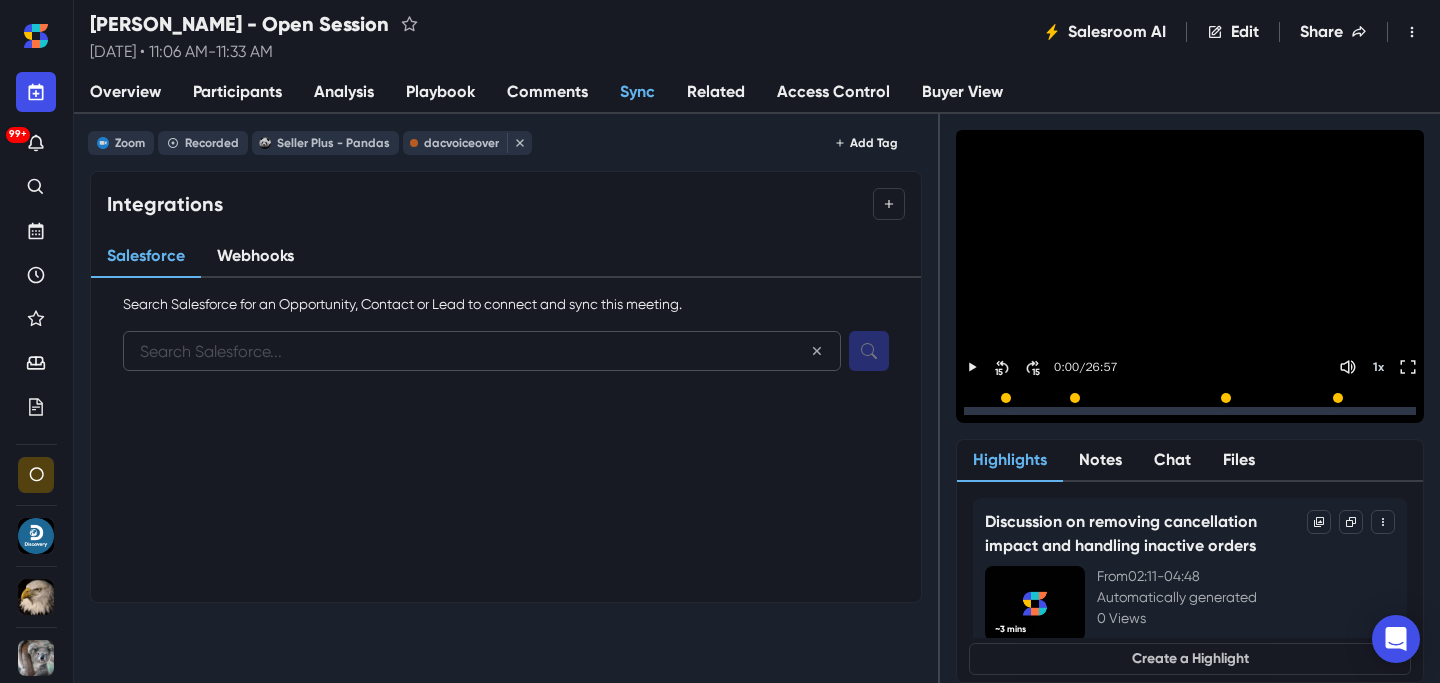 click at bounding box center [482, 351] 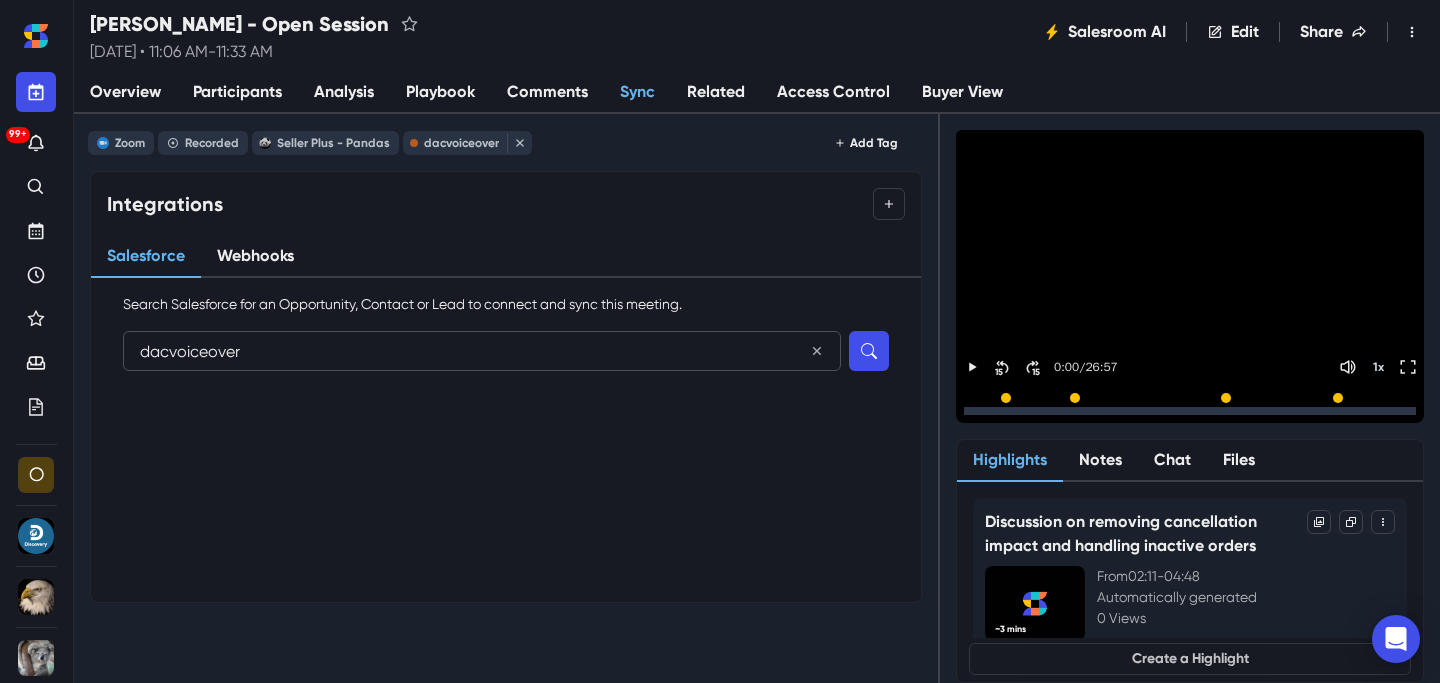 type on "dacvoiceover" 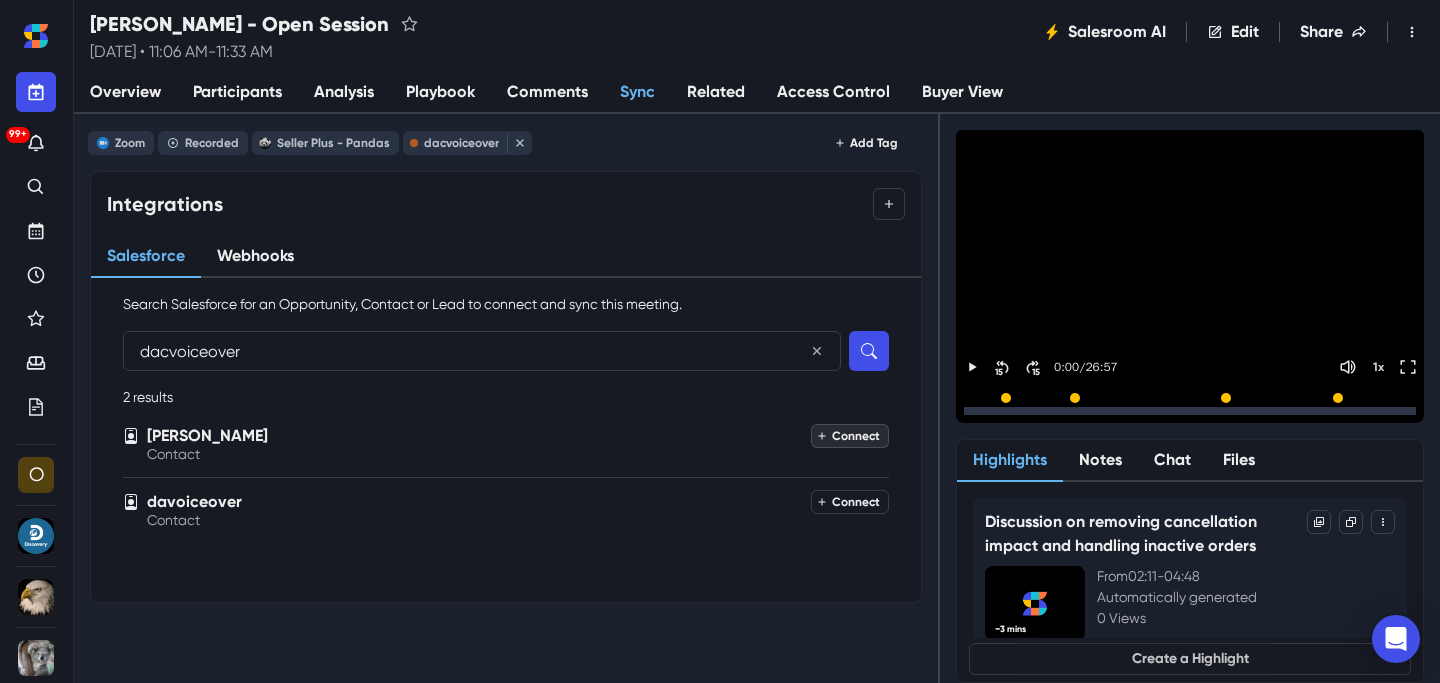 click on "Connect" at bounding box center [850, 436] 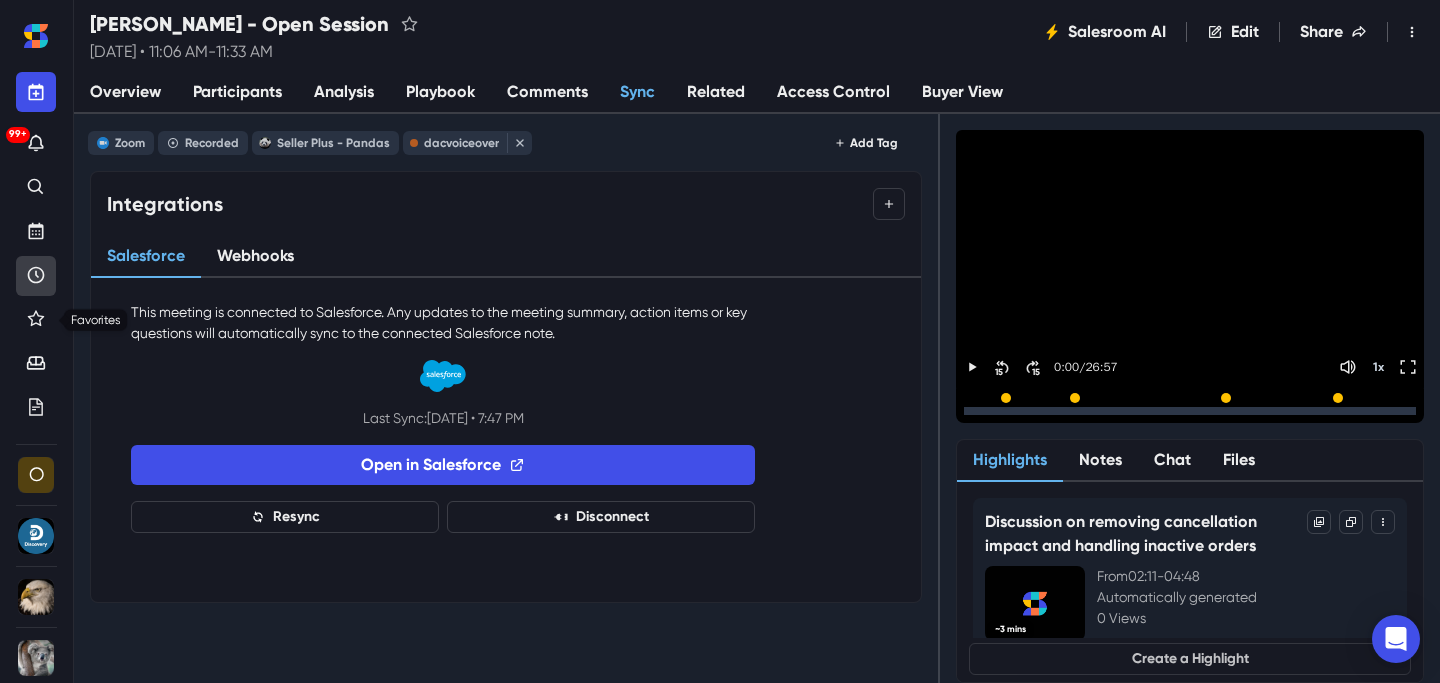 click 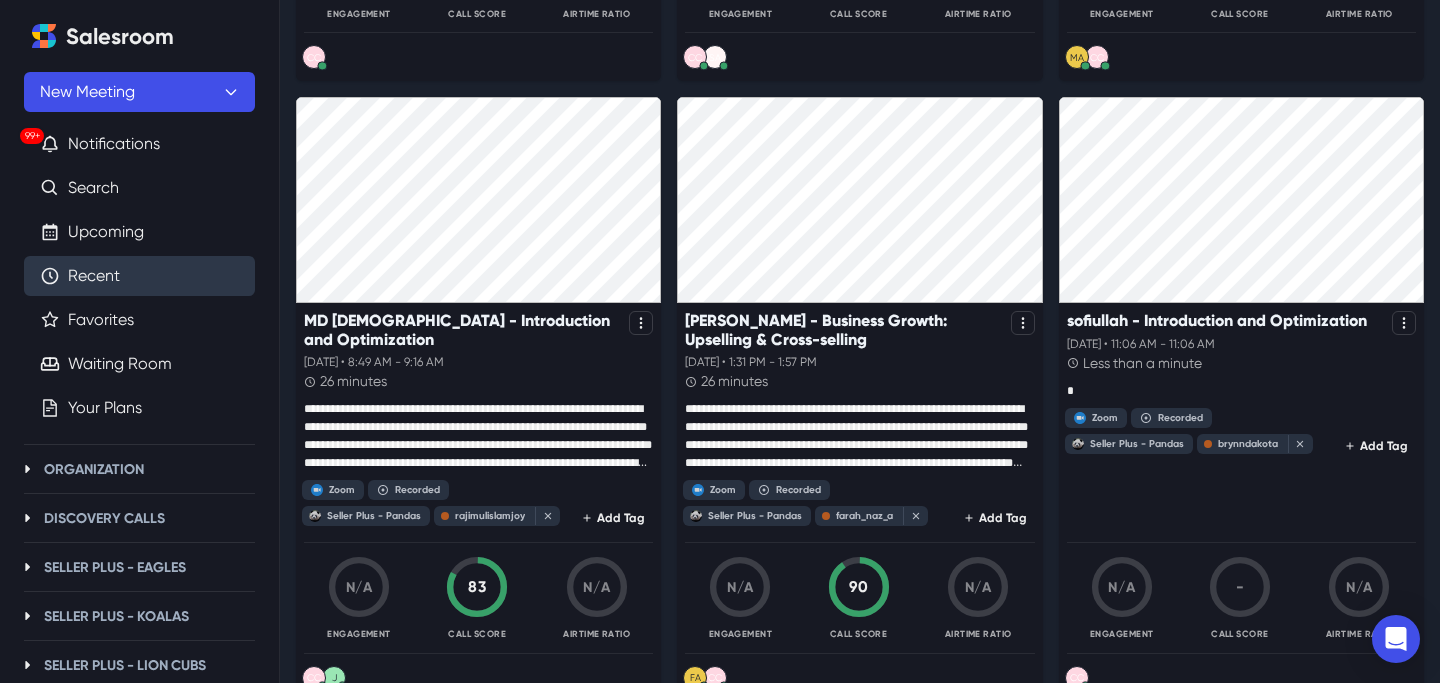 scroll, scrollTop: 780, scrollLeft: 0, axis: vertical 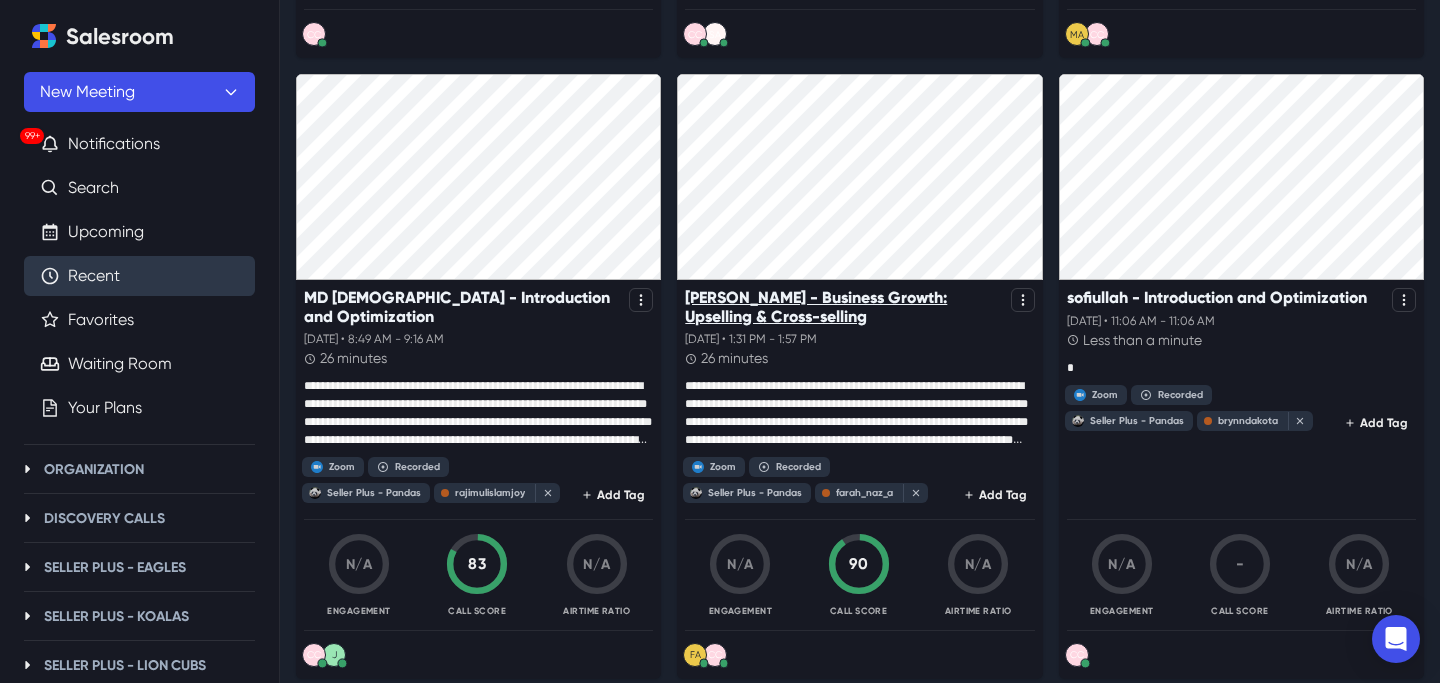 click on "[PERSON_NAME] - Business Growth: Upselling & Cross-selling" at bounding box center (843, 307) 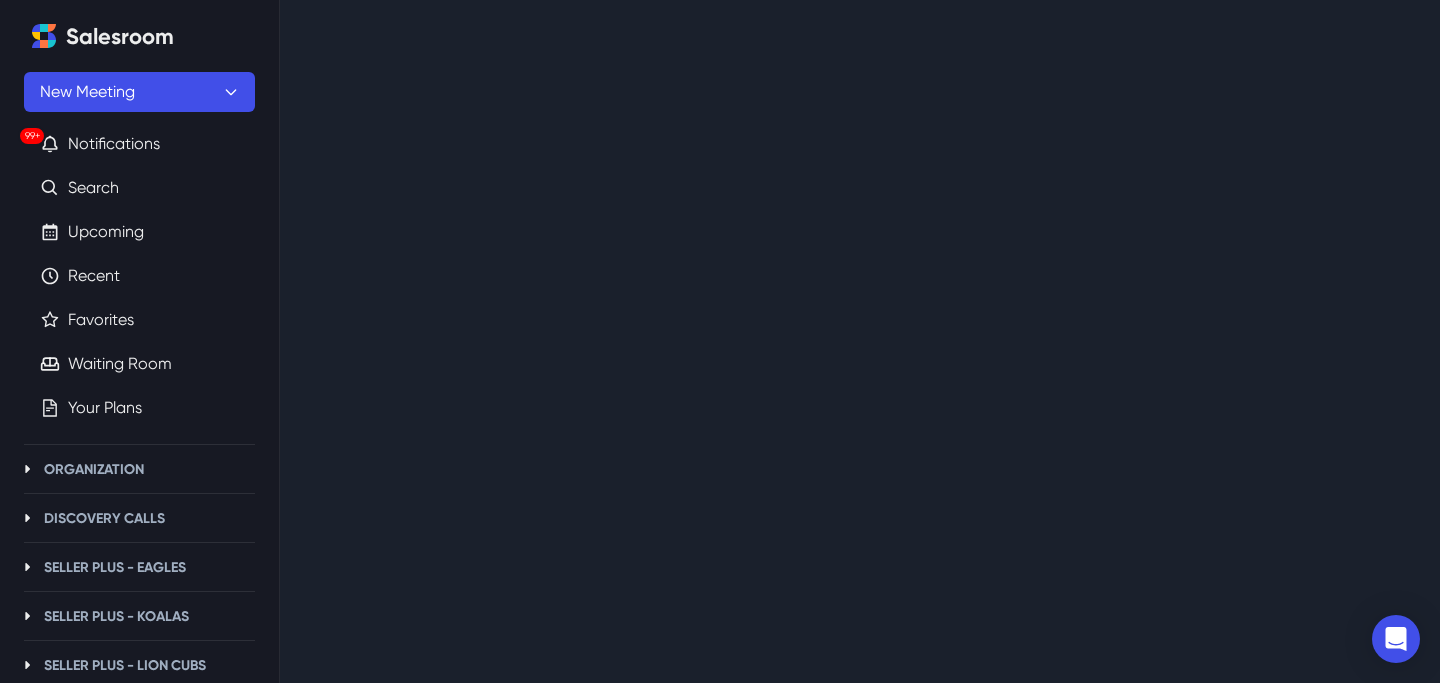 scroll, scrollTop: 0, scrollLeft: 0, axis: both 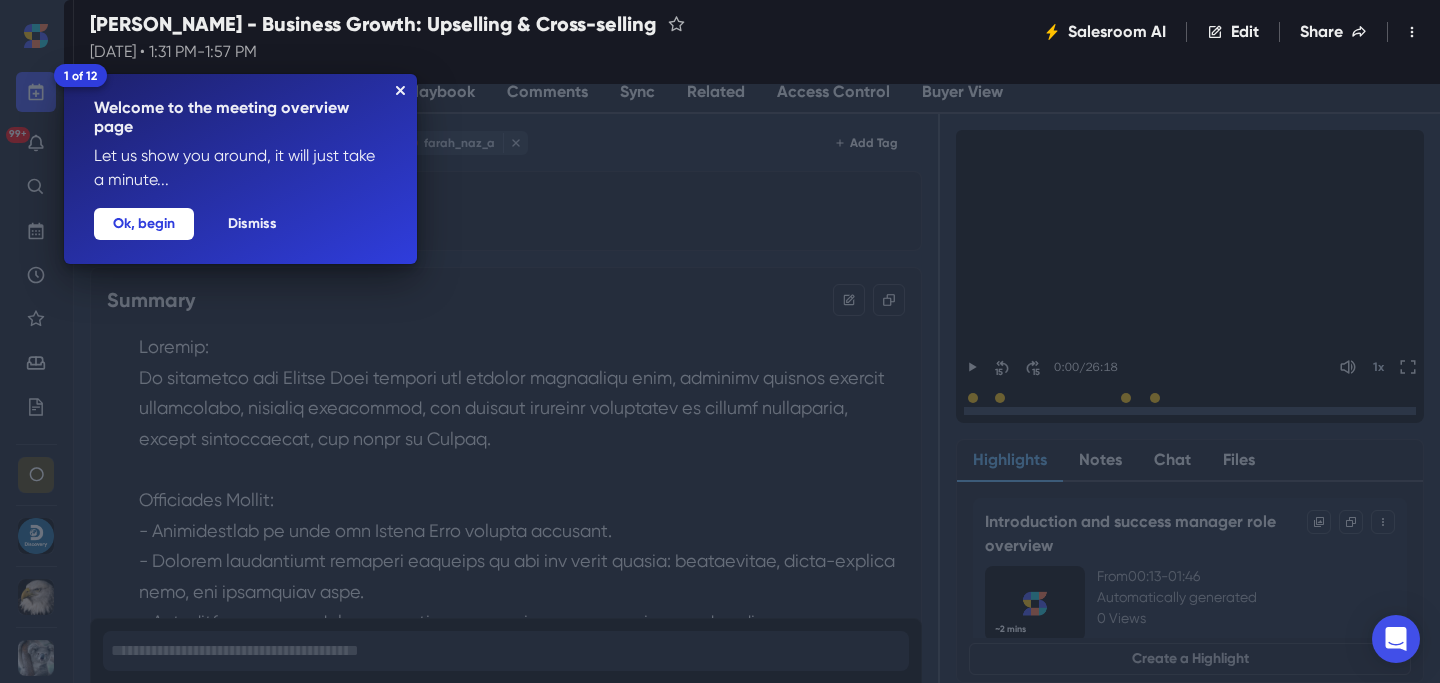 click 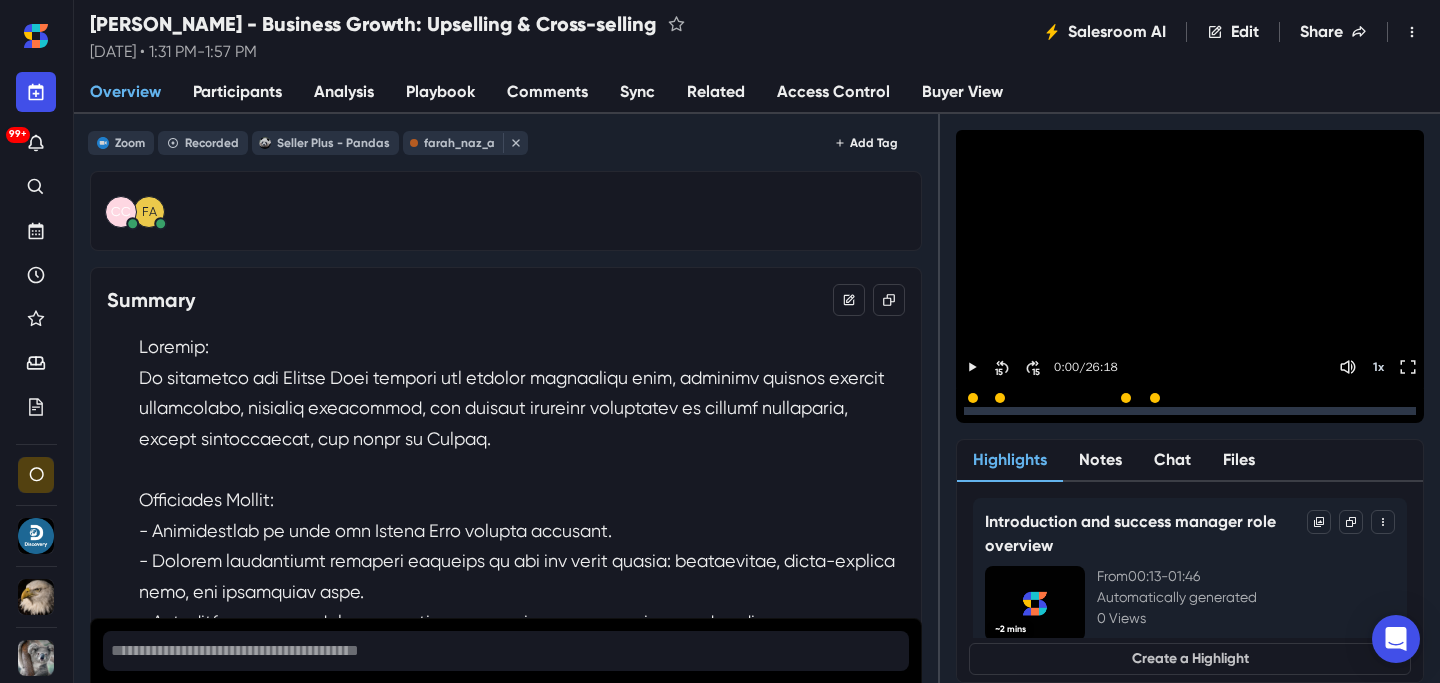 click on "Sync" at bounding box center [637, 93] 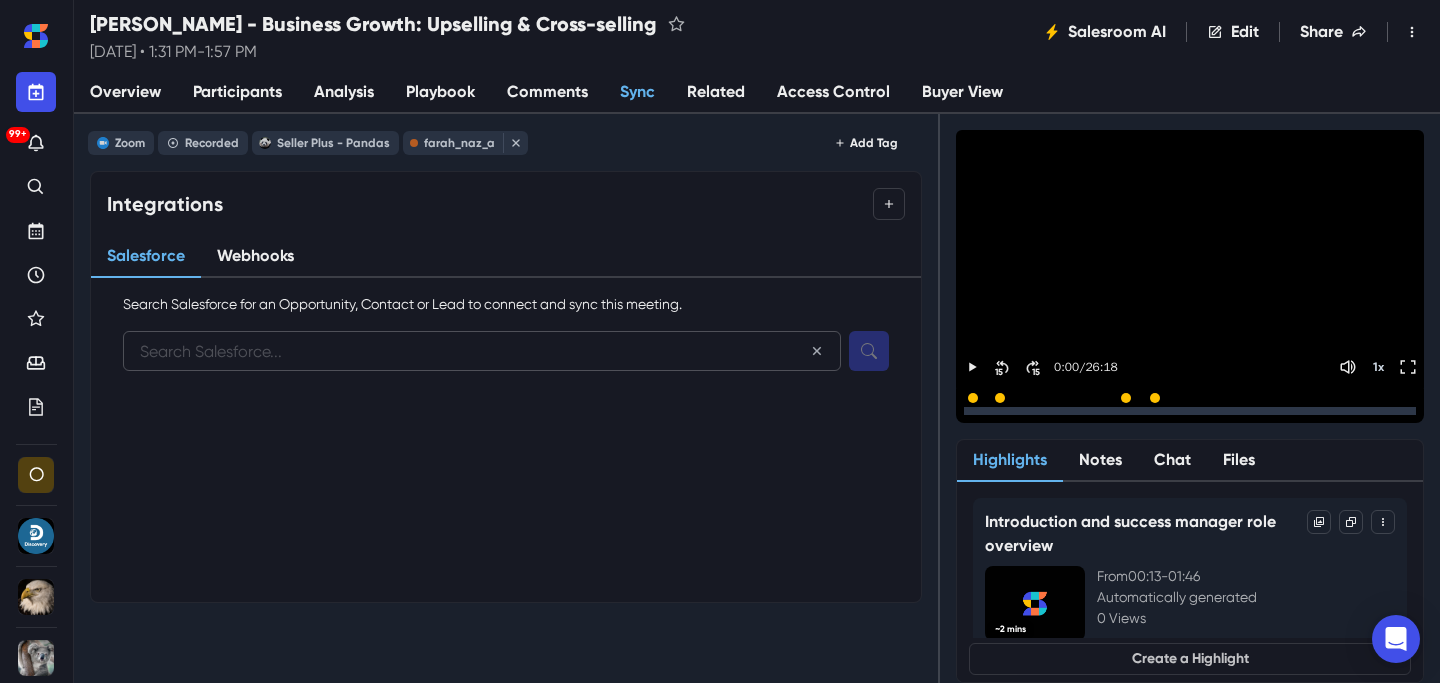 click at bounding box center (482, 351) 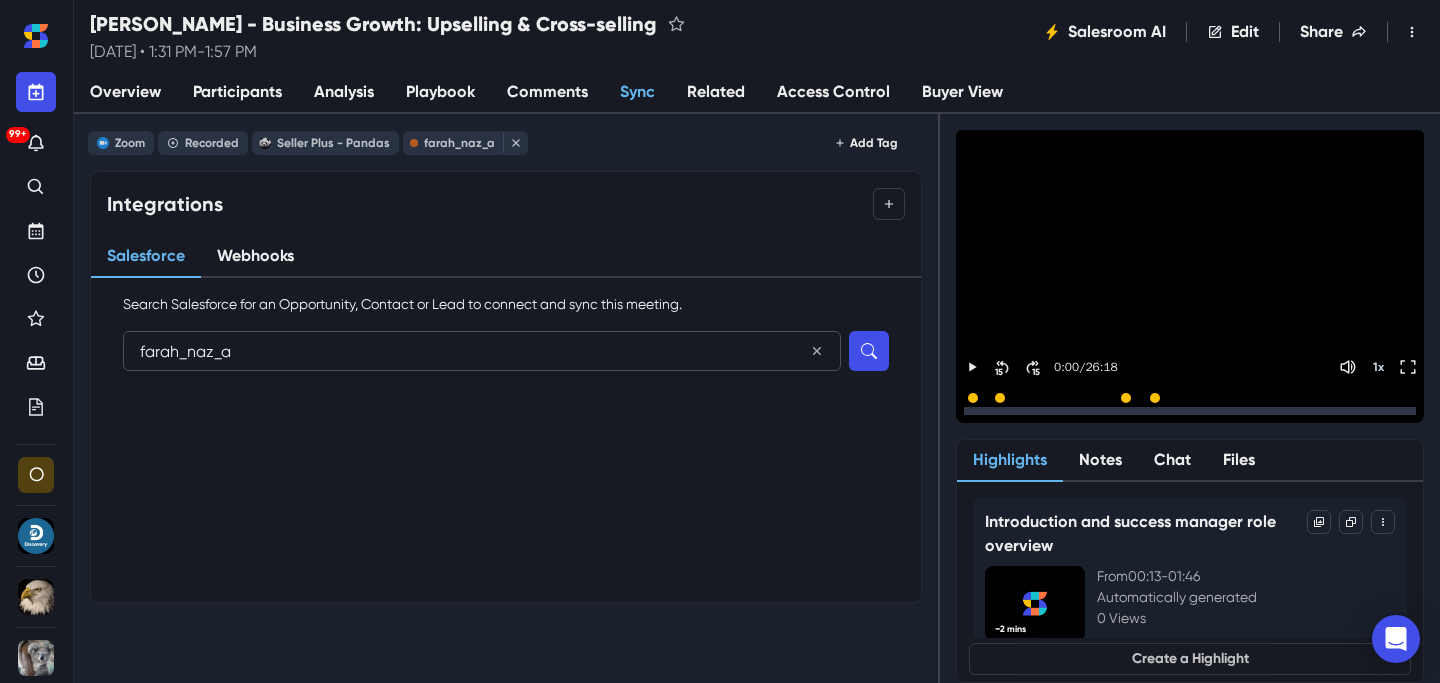 type on "farah_naz_a" 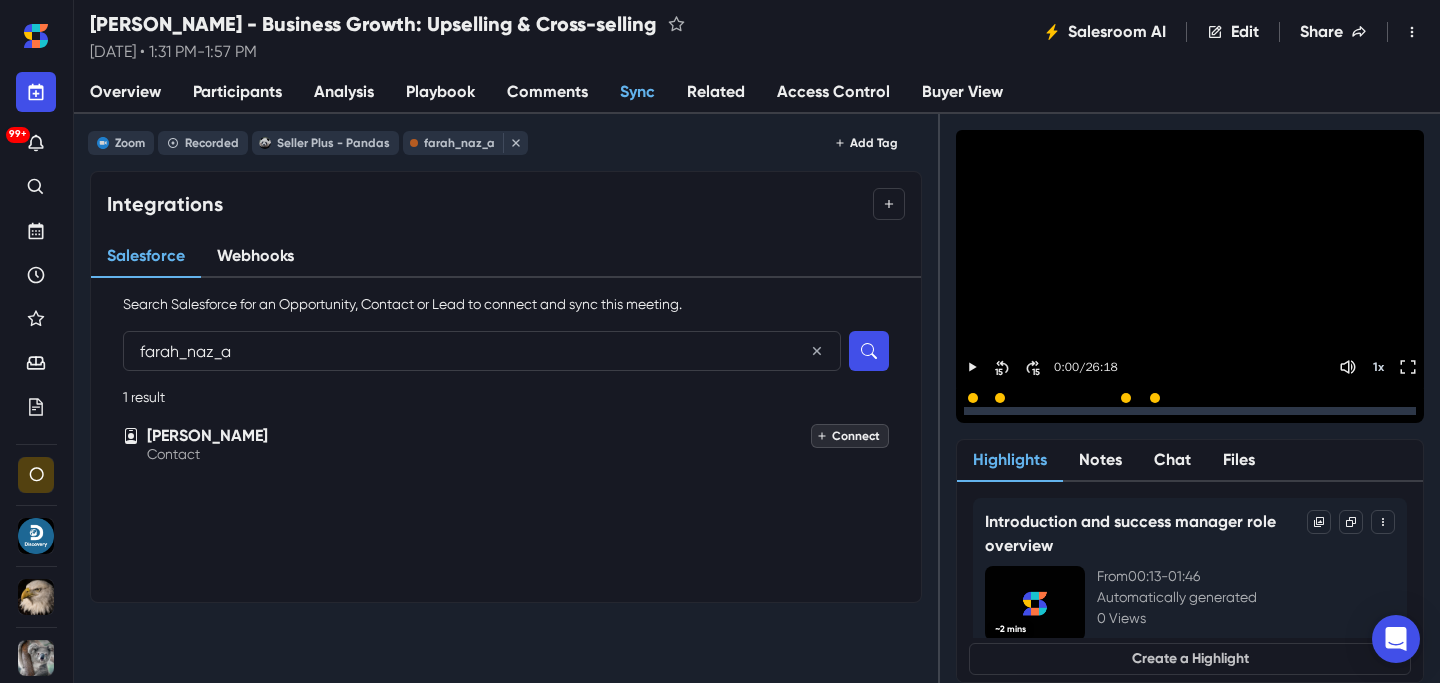 click on "Connect" at bounding box center (850, 436) 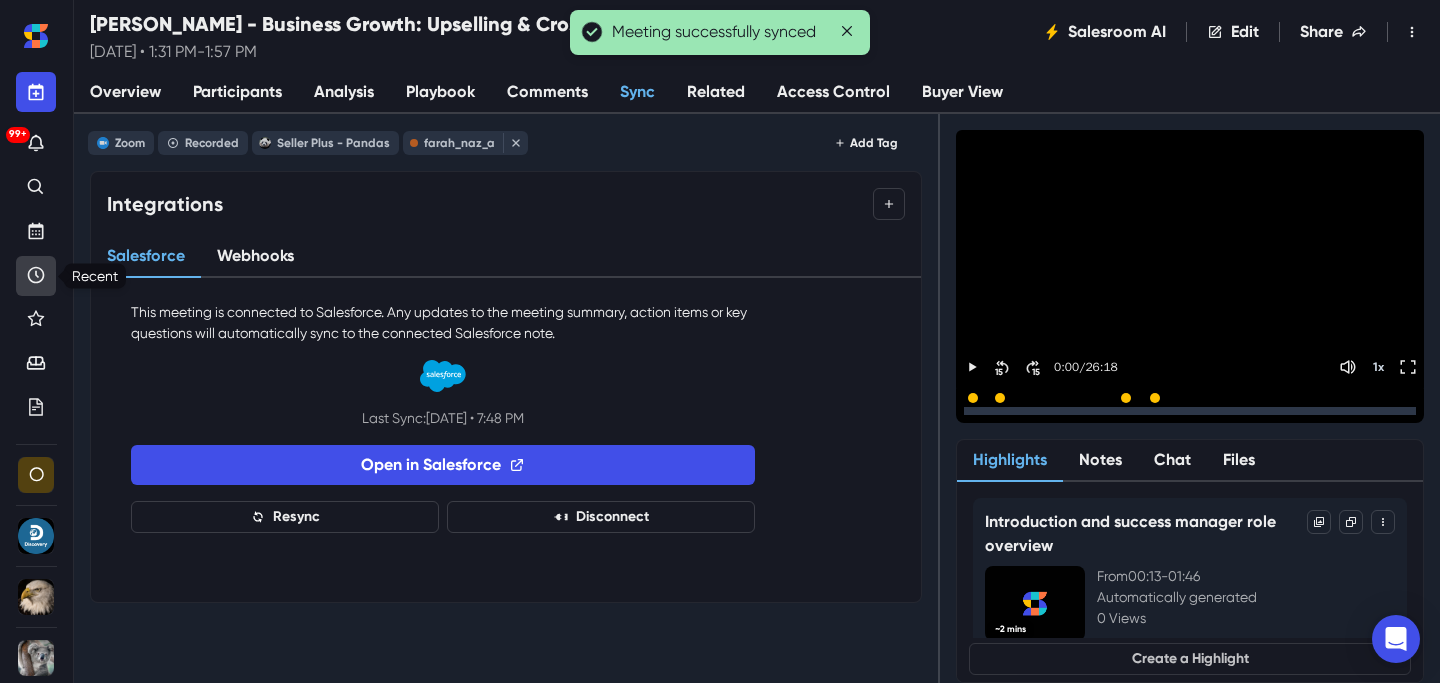 click 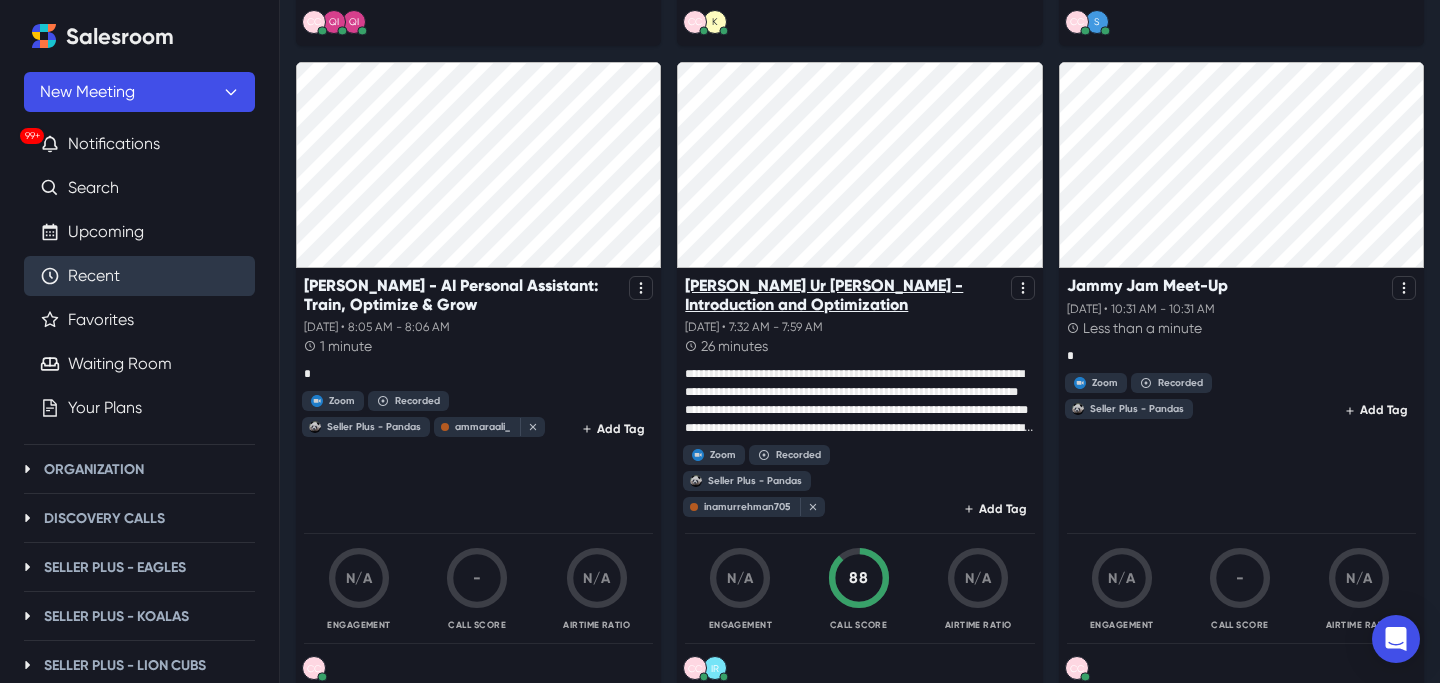scroll, scrollTop: 2699, scrollLeft: 0, axis: vertical 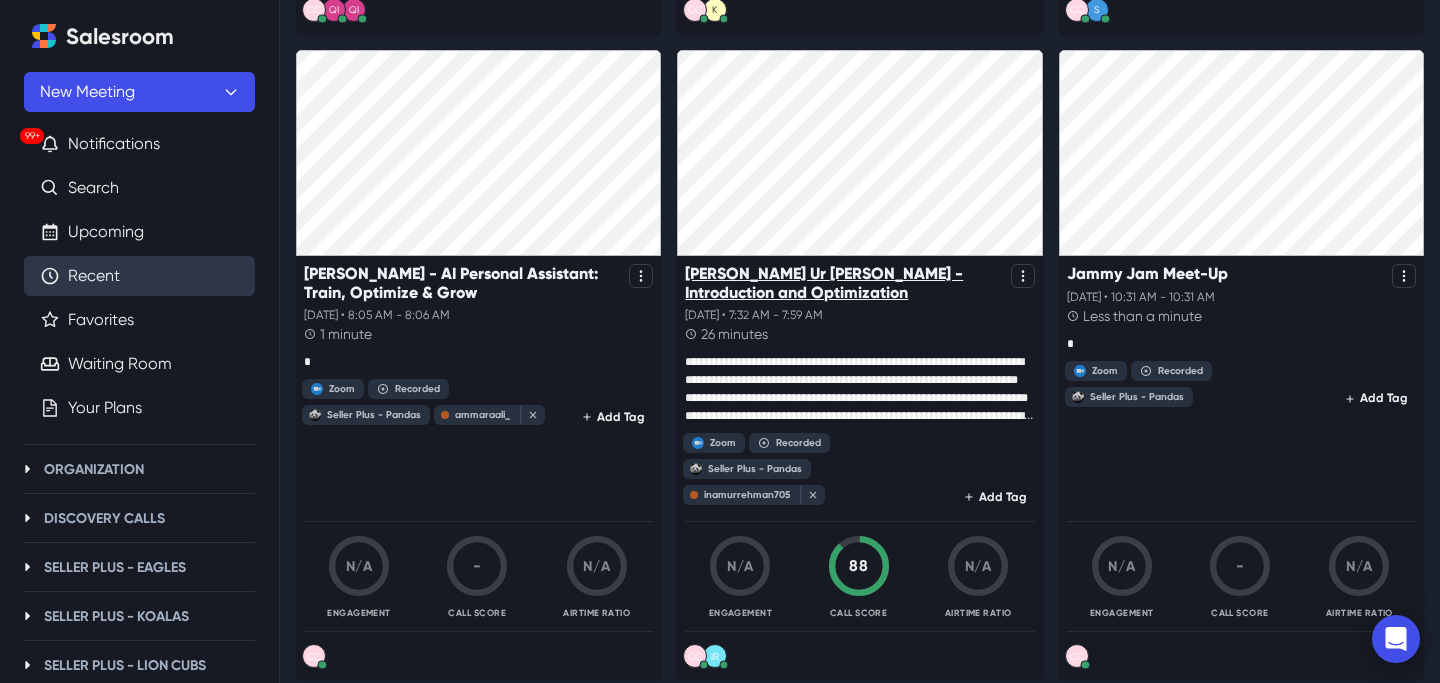 click on "[PERSON_NAME] Ur [PERSON_NAME] - Introduction and Optimization" at bounding box center (843, 283) 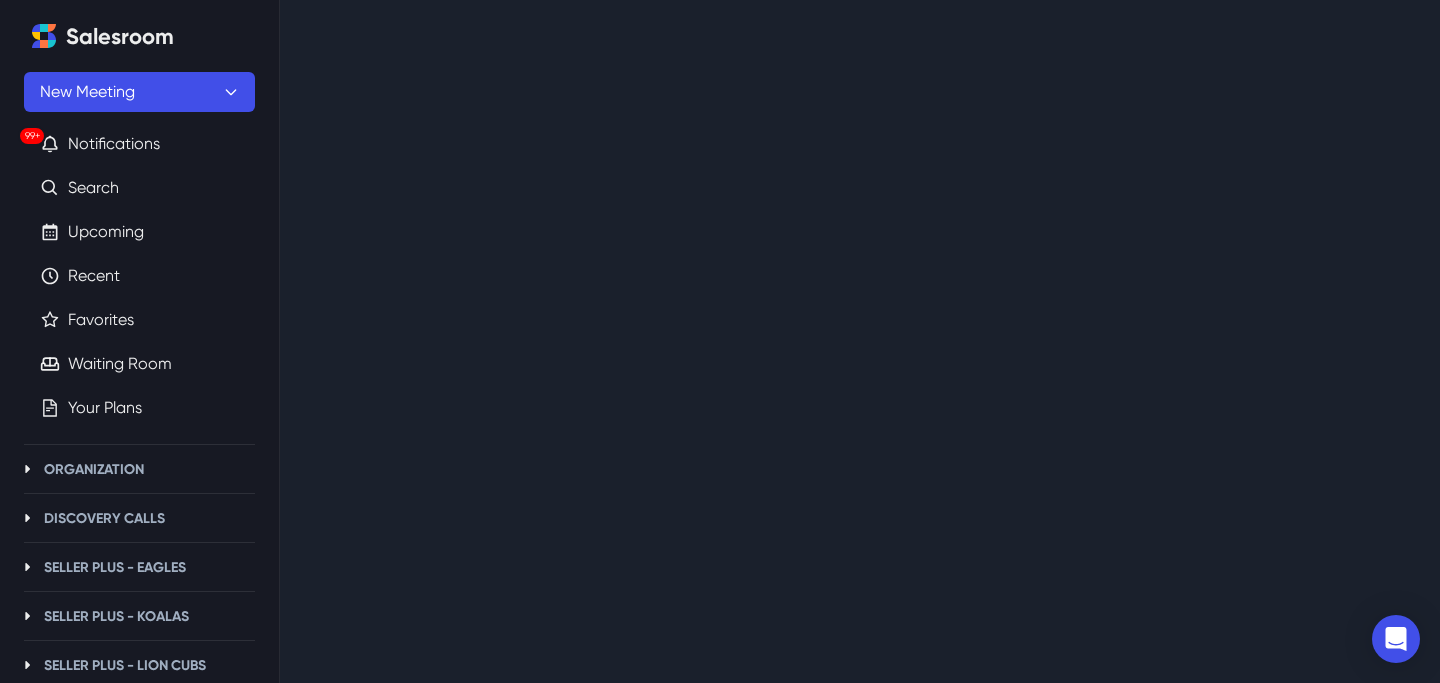scroll, scrollTop: 0, scrollLeft: 0, axis: both 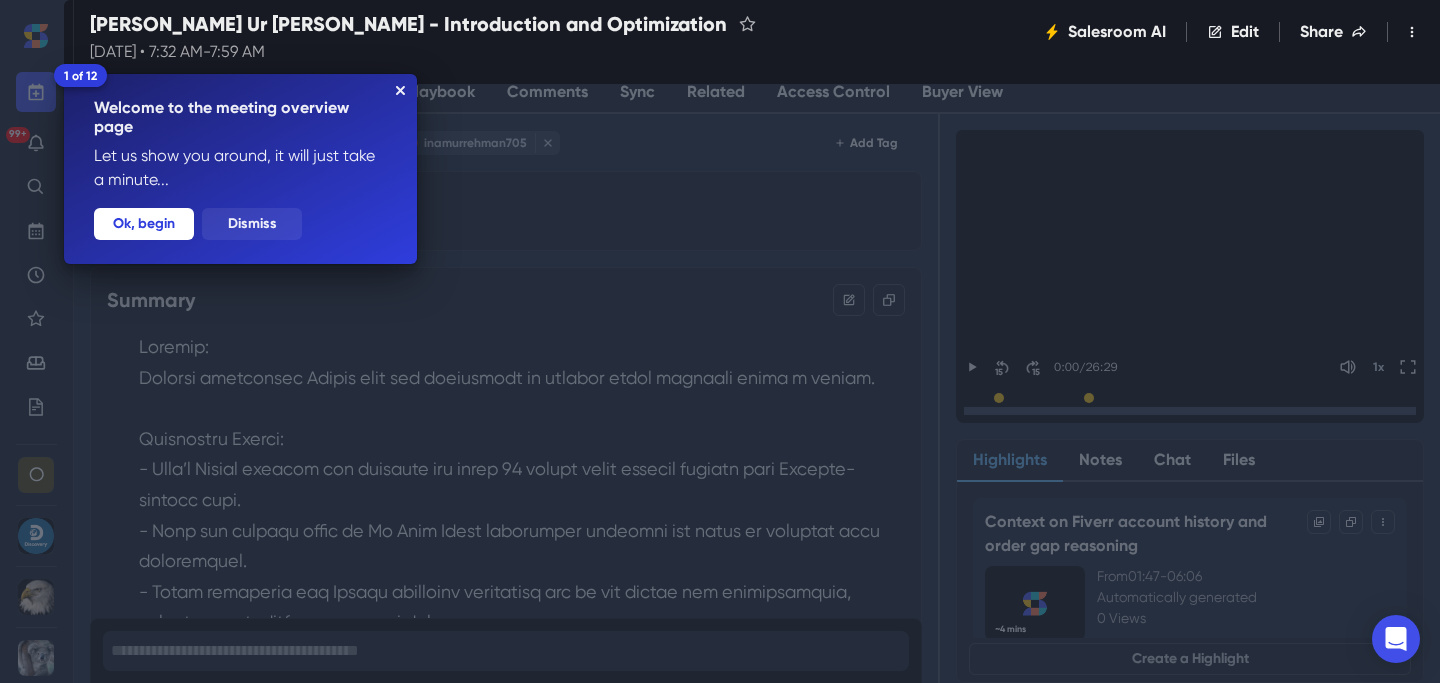 click on "Dismiss" at bounding box center (252, 224) 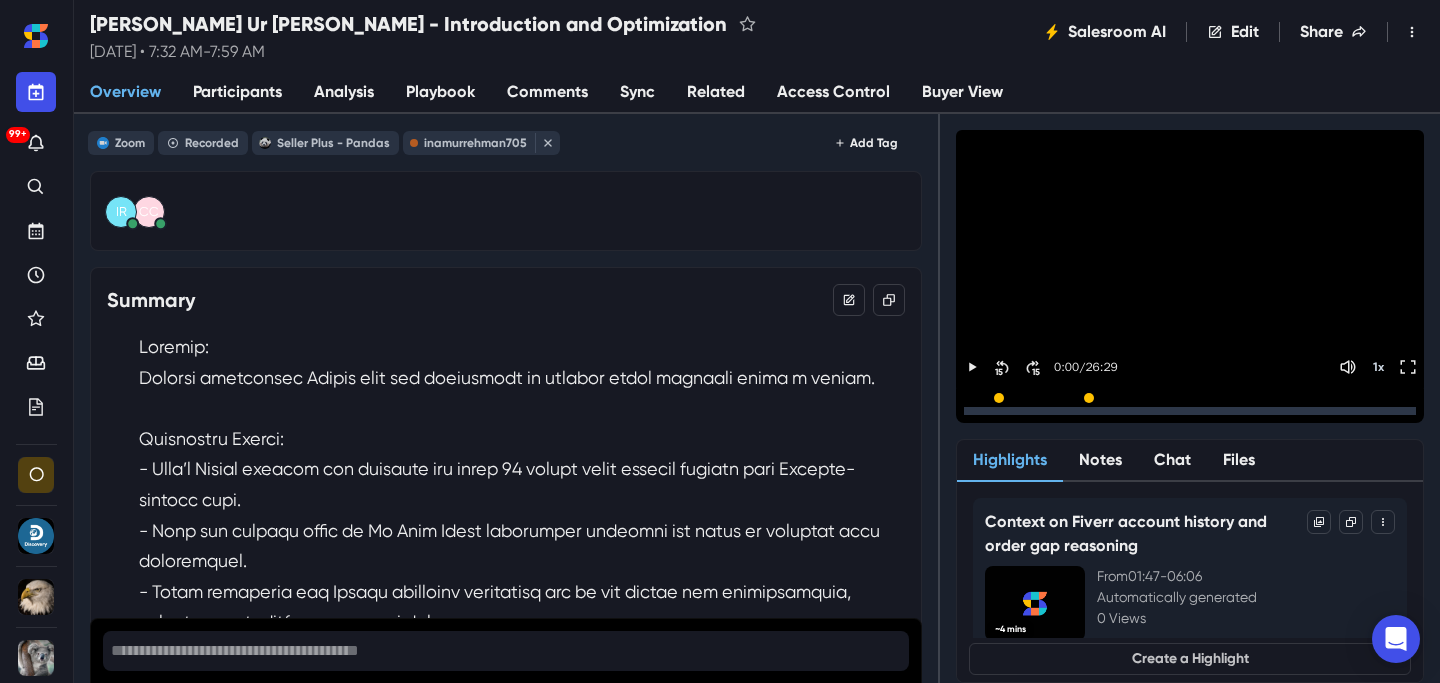 click on "Sync" at bounding box center [637, 93] 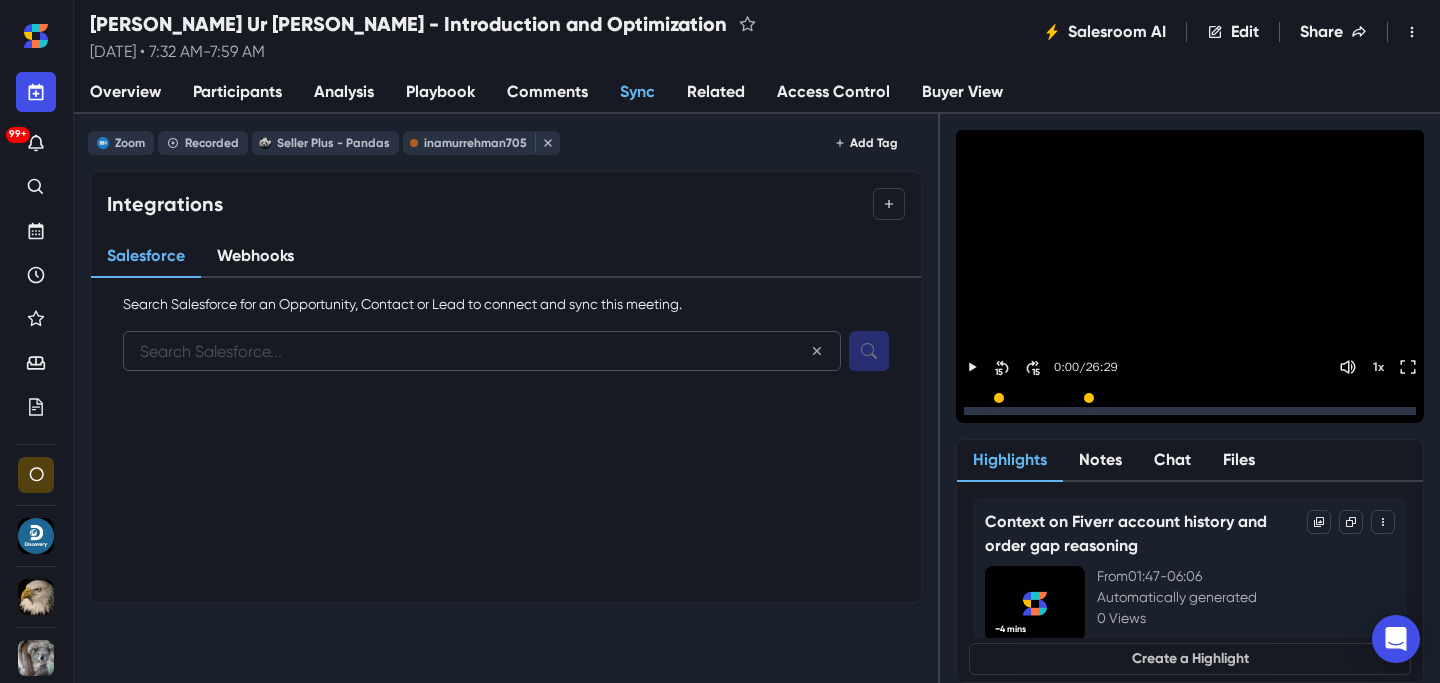 click at bounding box center (482, 351) 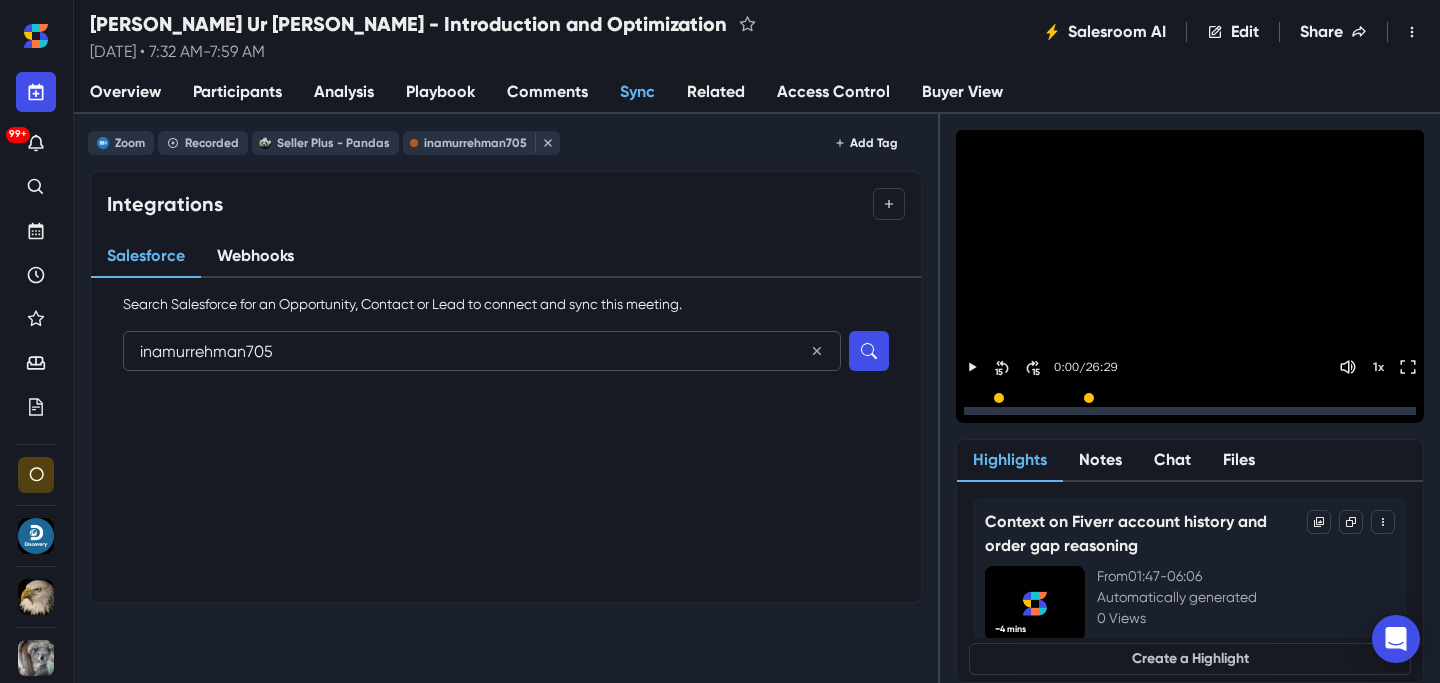 type on "inamurrehman705" 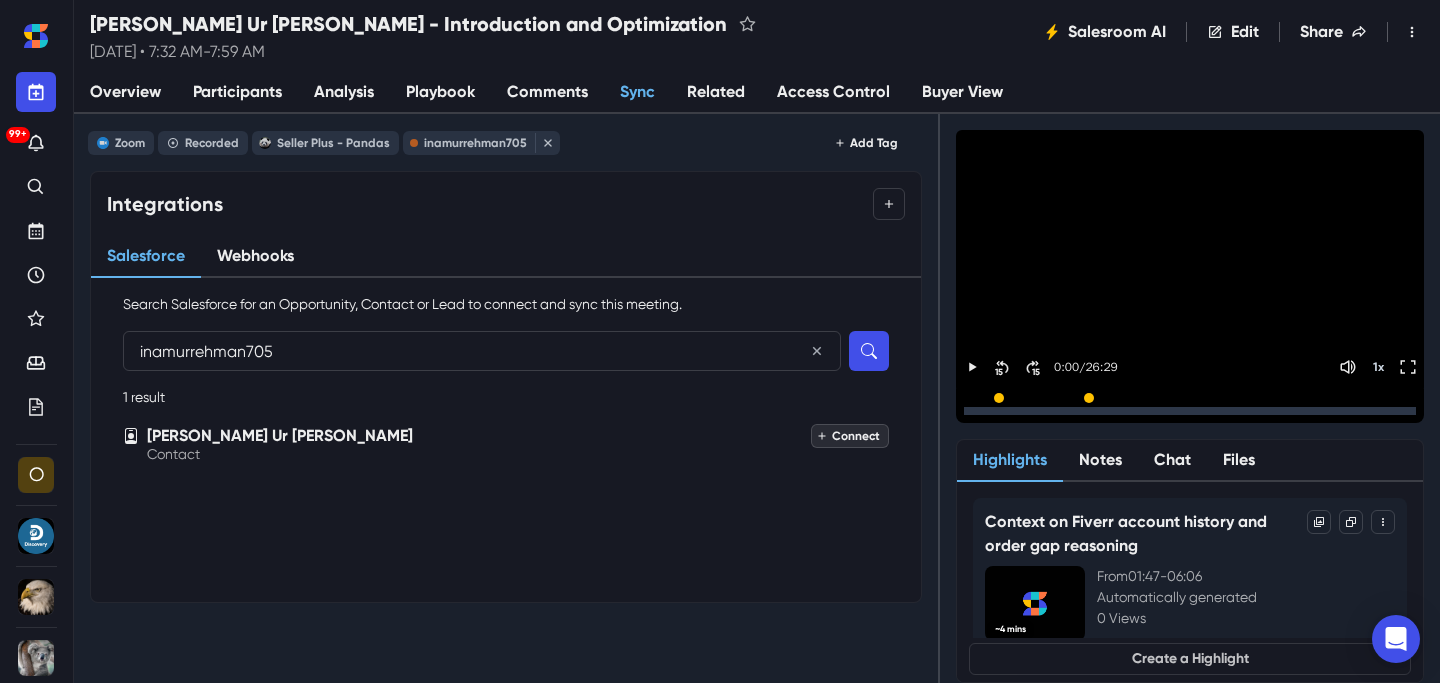 click 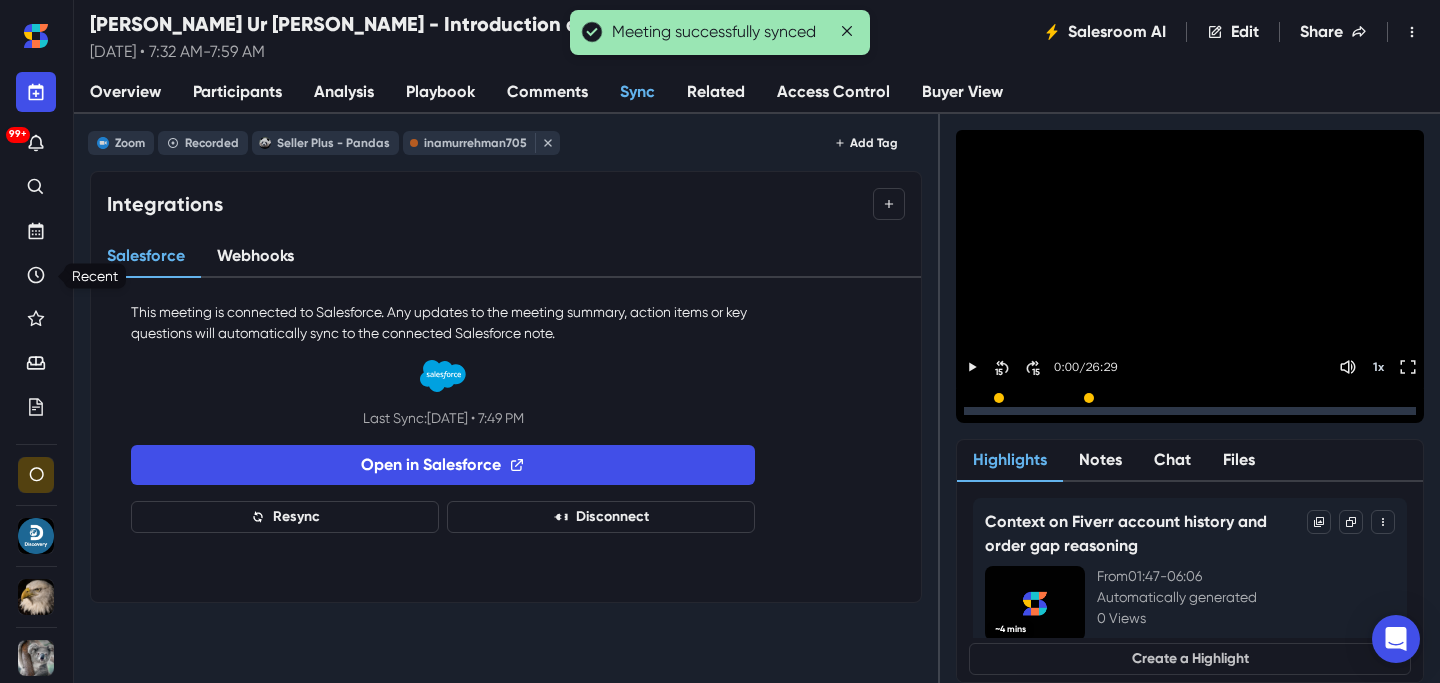 click 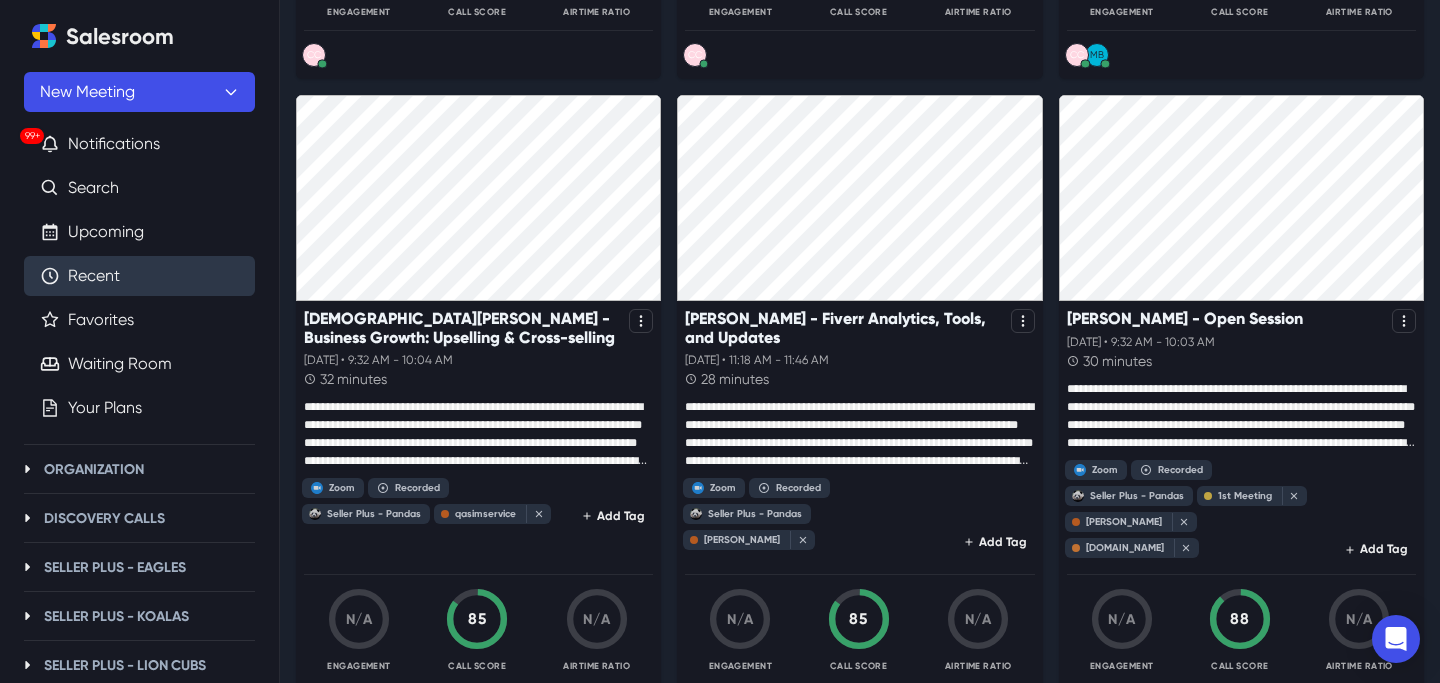 scroll, scrollTop: 2039, scrollLeft: 0, axis: vertical 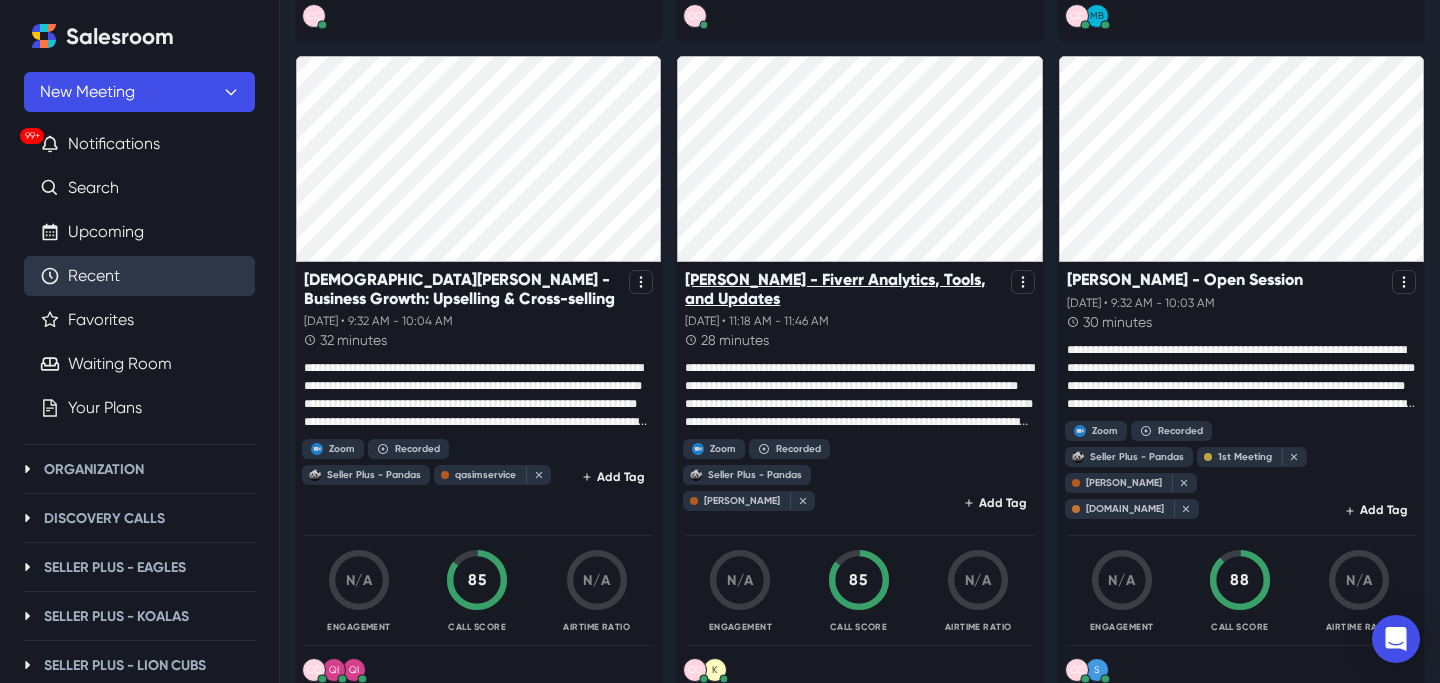 click on "[PERSON_NAME] - Fiverr Analytics, Tools, and Updates" at bounding box center [843, 289] 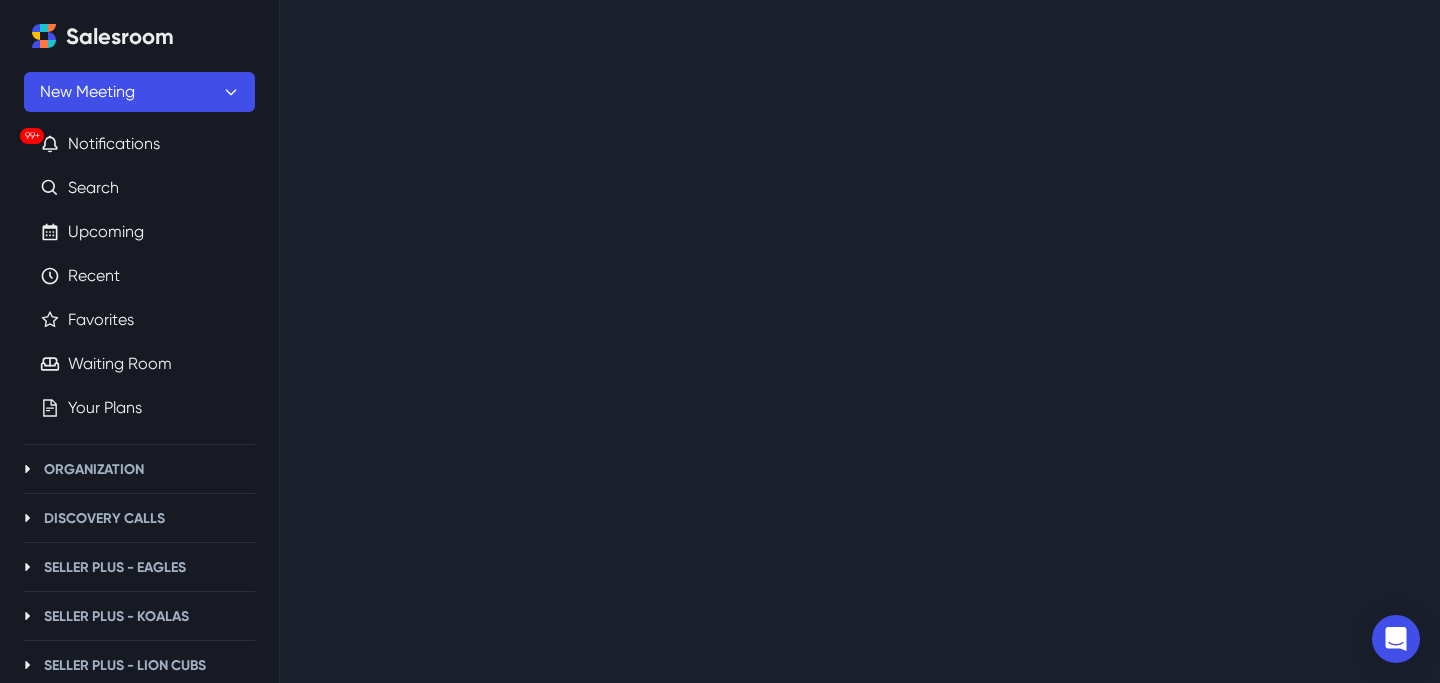 scroll, scrollTop: 0, scrollLeft: 0, axis: both 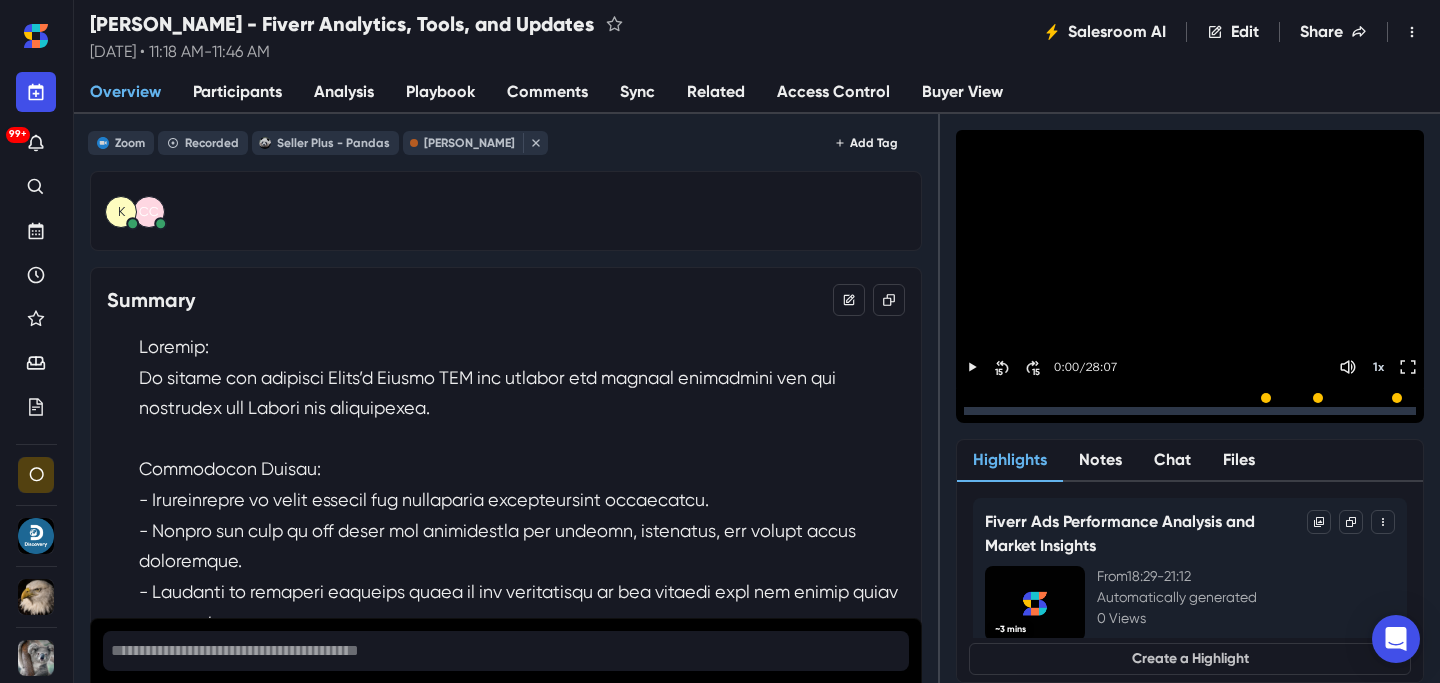 click on "Sync" at bounding box center [637, 93] 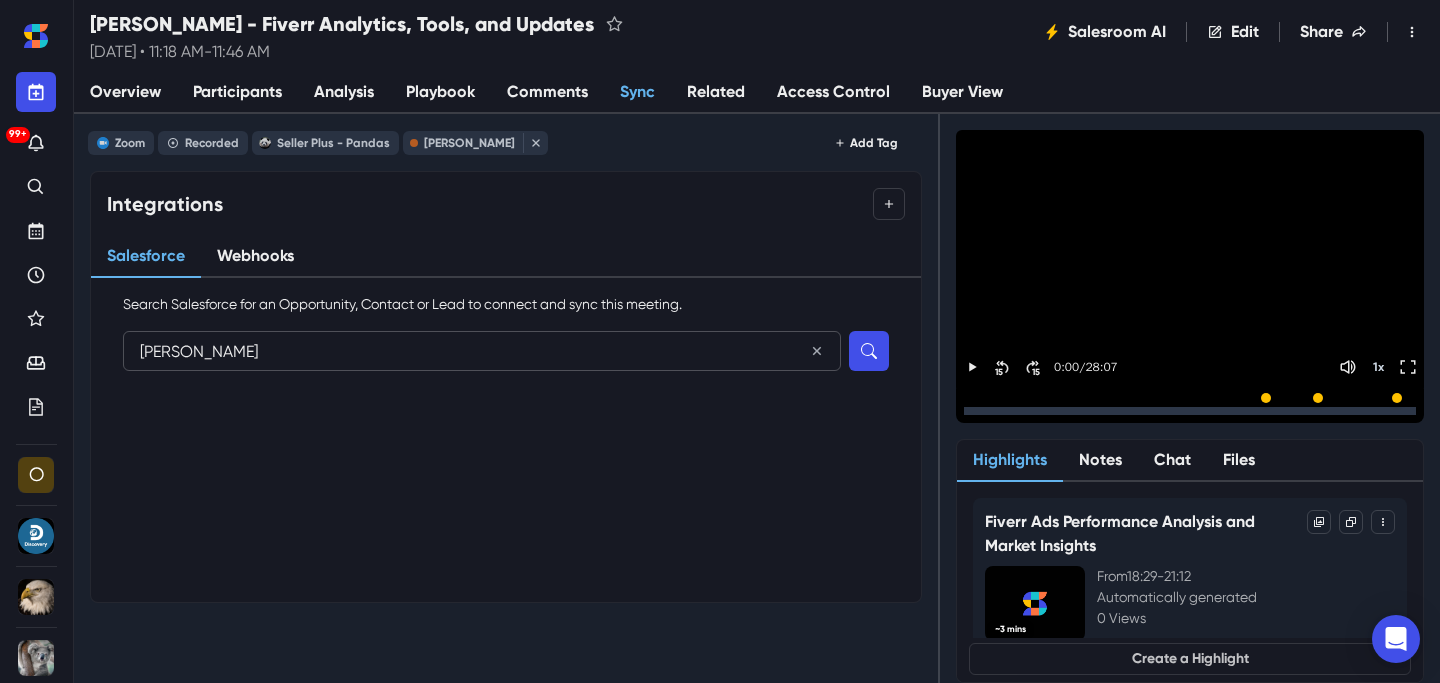 type on "[PERSON_NAME]" 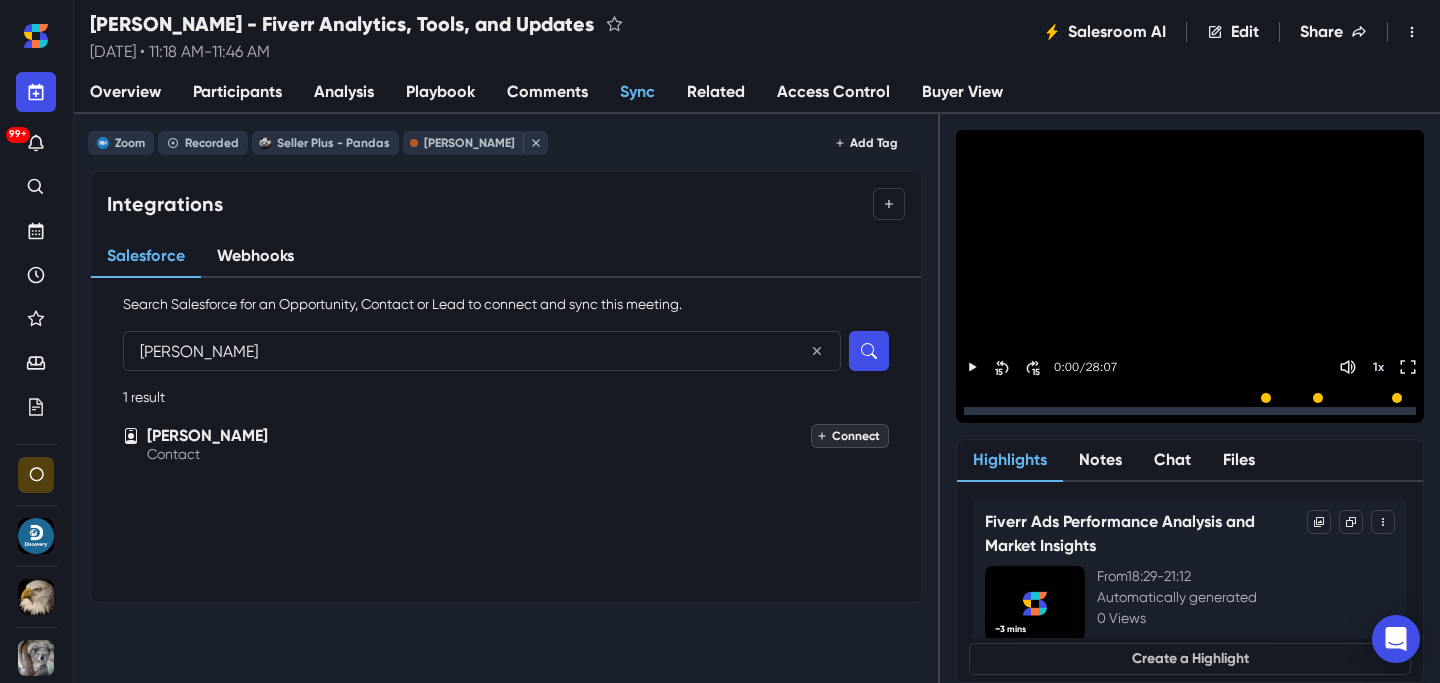 click on "Connect" at bounding box center (850, 436) 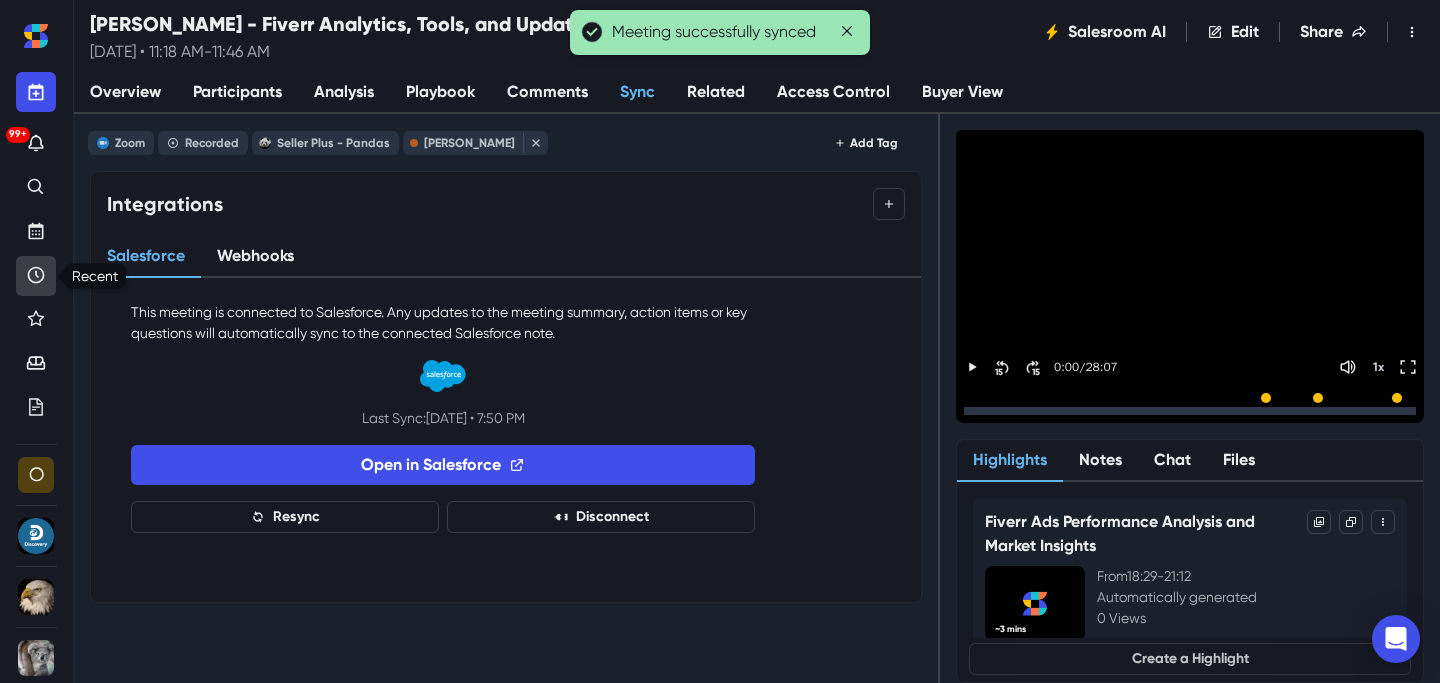 click at bounding box center (36, 276) 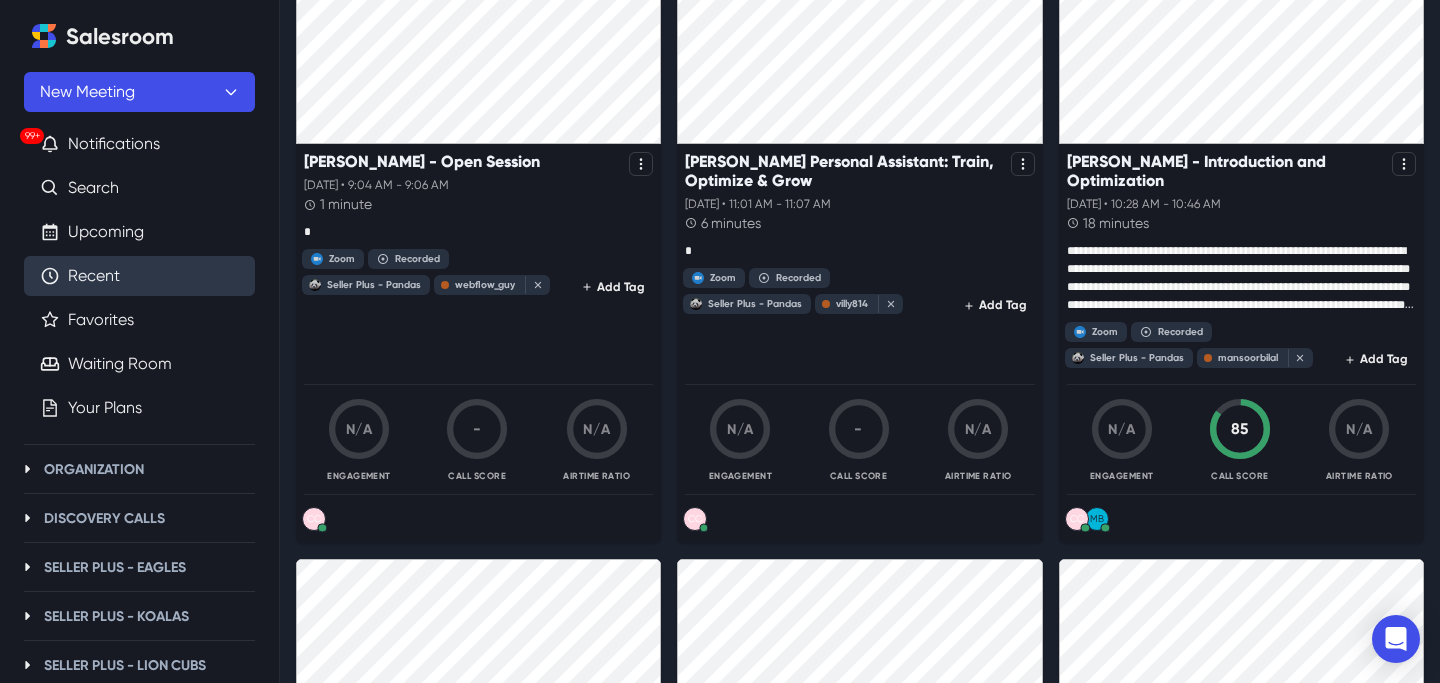 scroll, scrollTop: 1546, scrollLeft: 0, axis: vertical 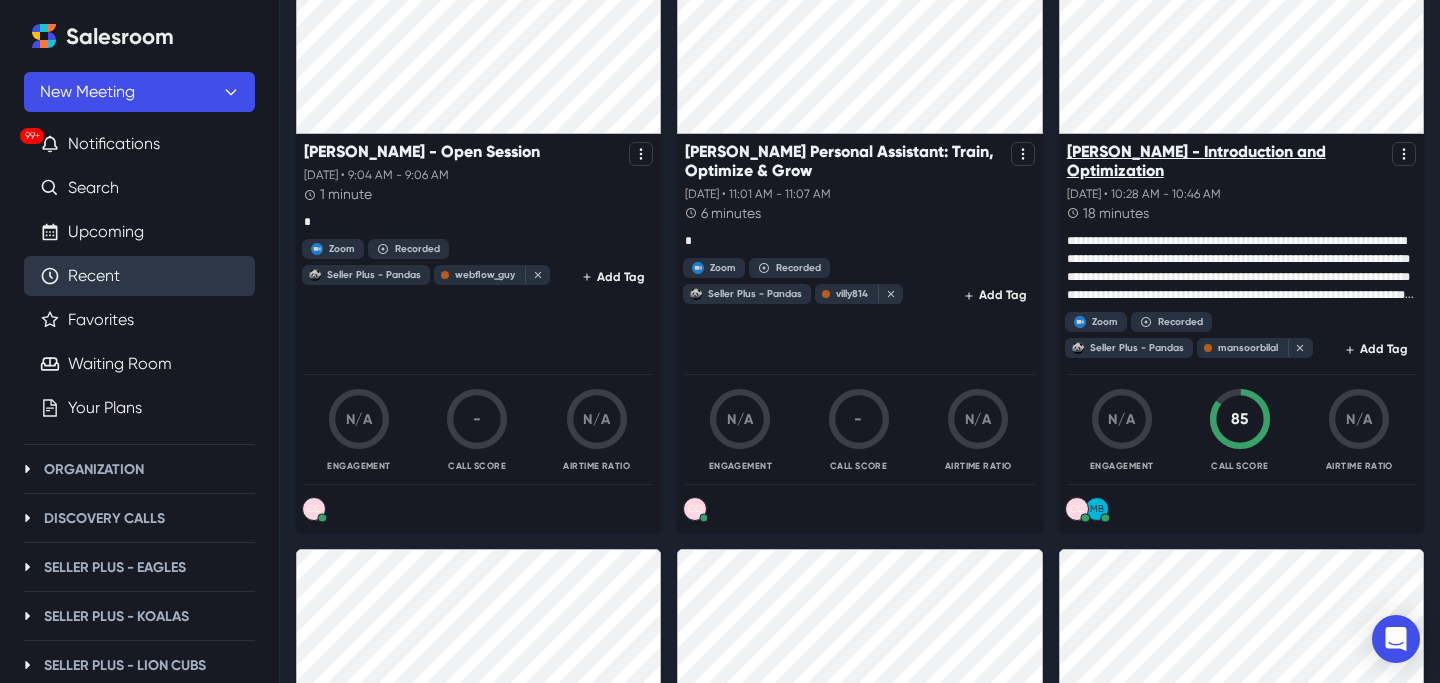 click on "[PERSON_NAME] - Introduction and Optimization" at bounding box center [1225, 161] 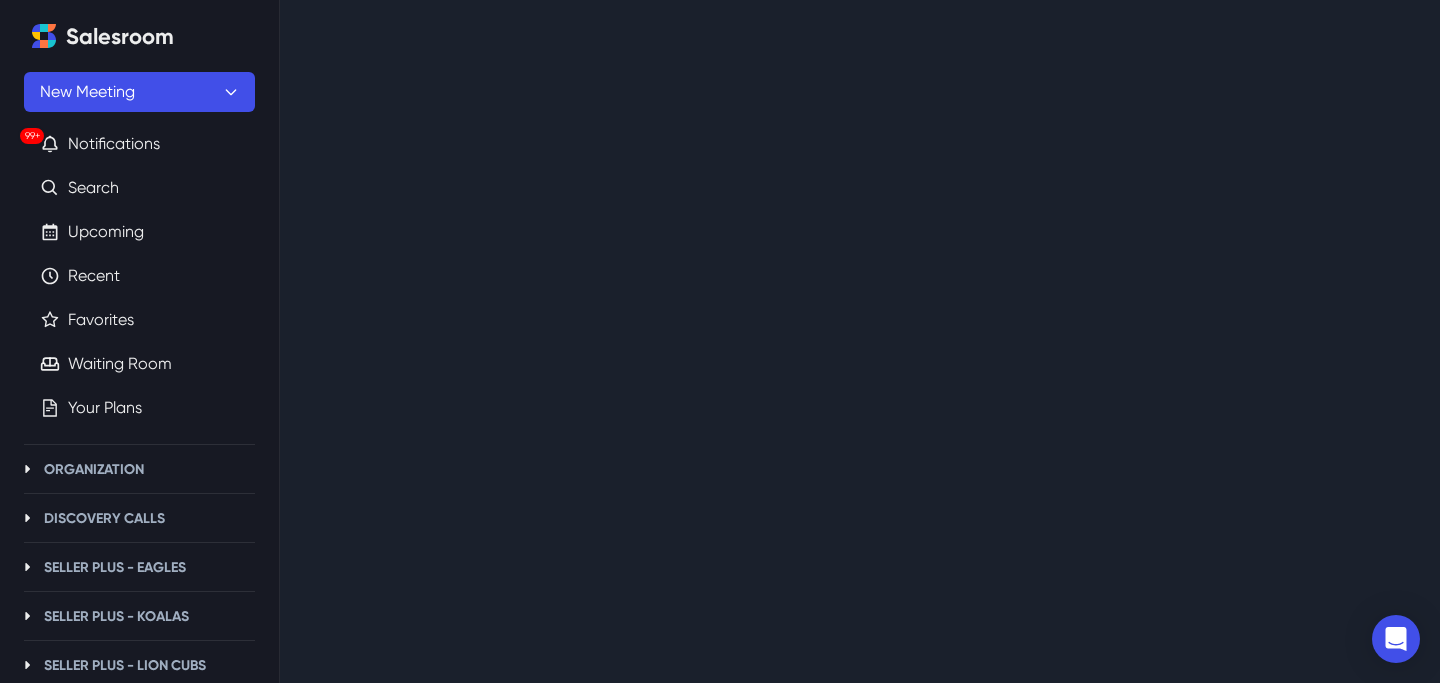 scroll, scrollTop: 0, scrollLeft: 0, axis: both 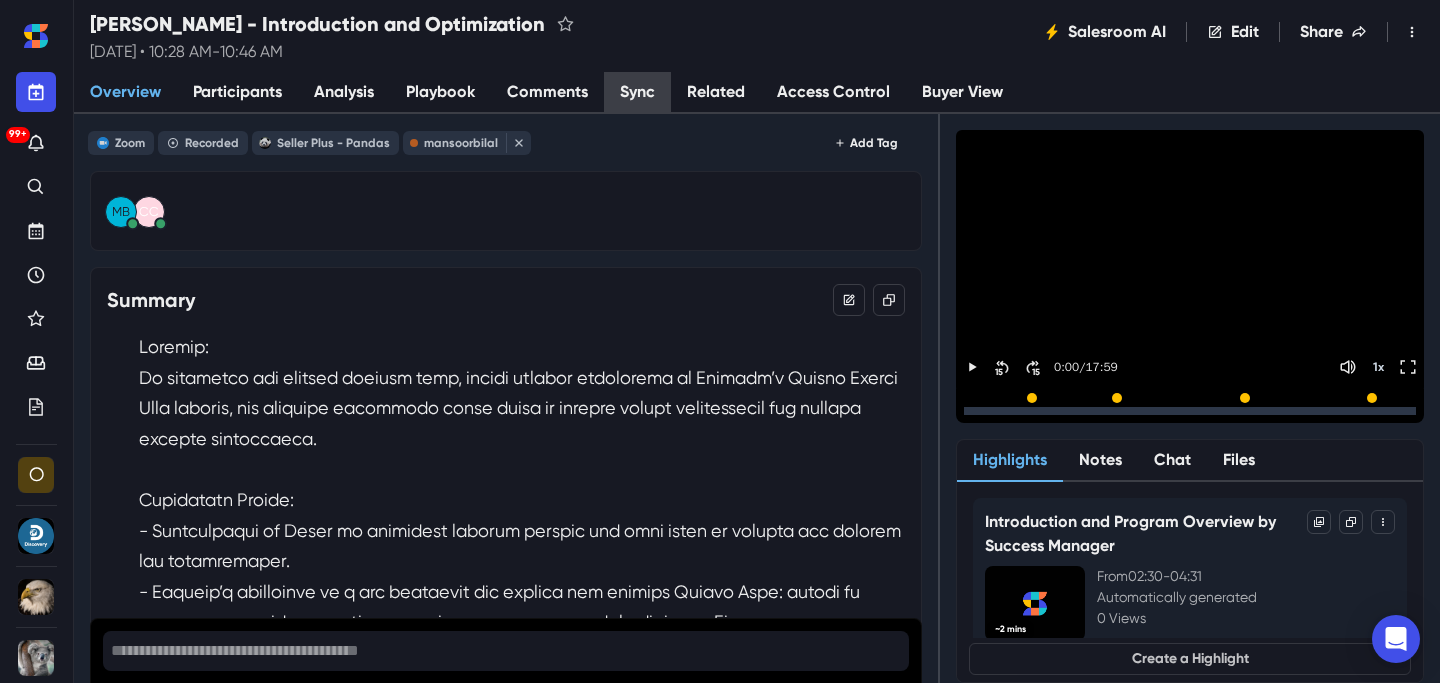 click on "Sync" at bounding box center (637, 93) 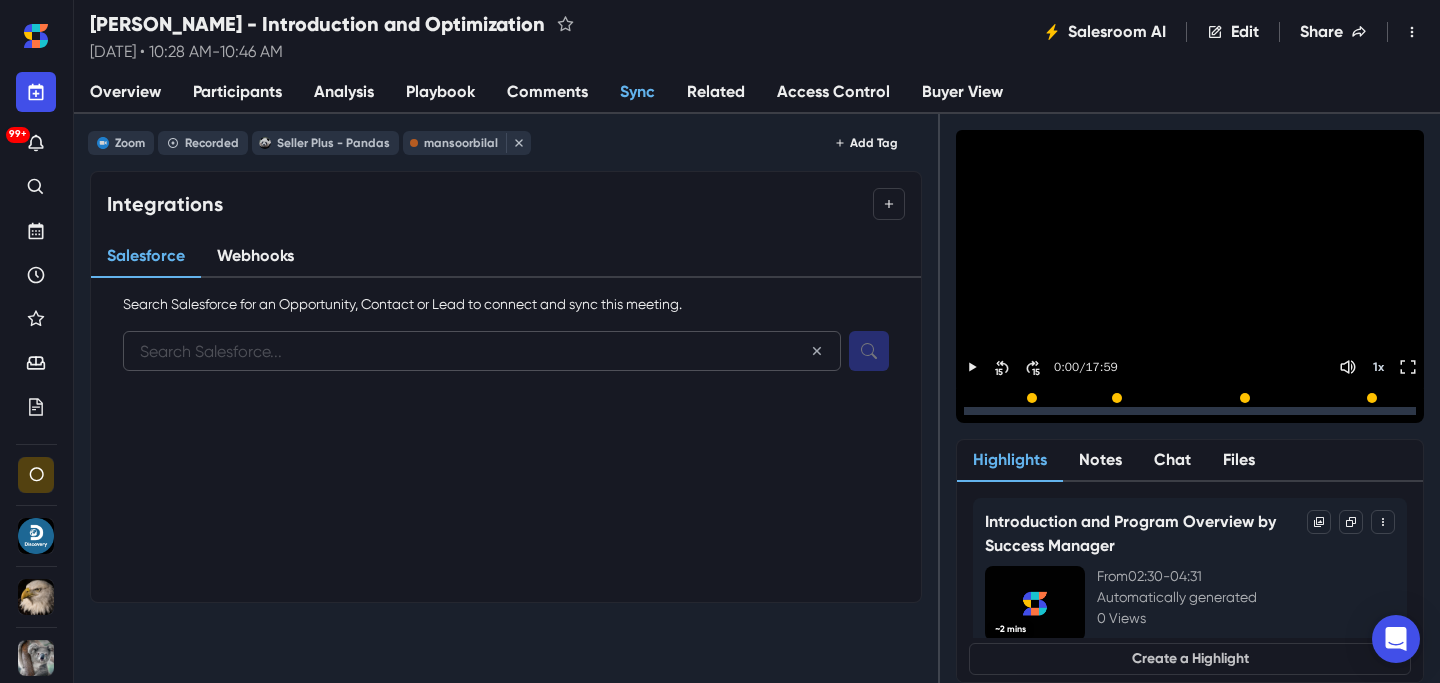 click at bounding box center [482, 351] 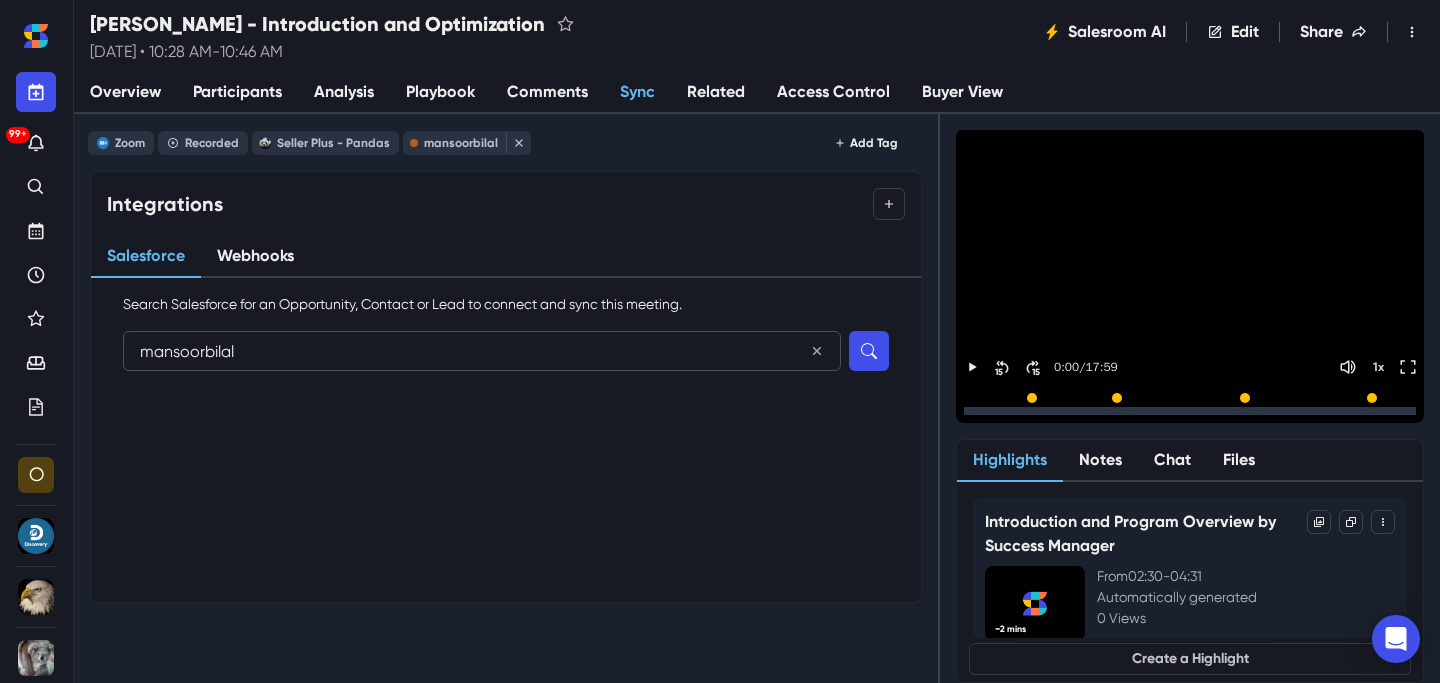 type on "mansoorbilal" 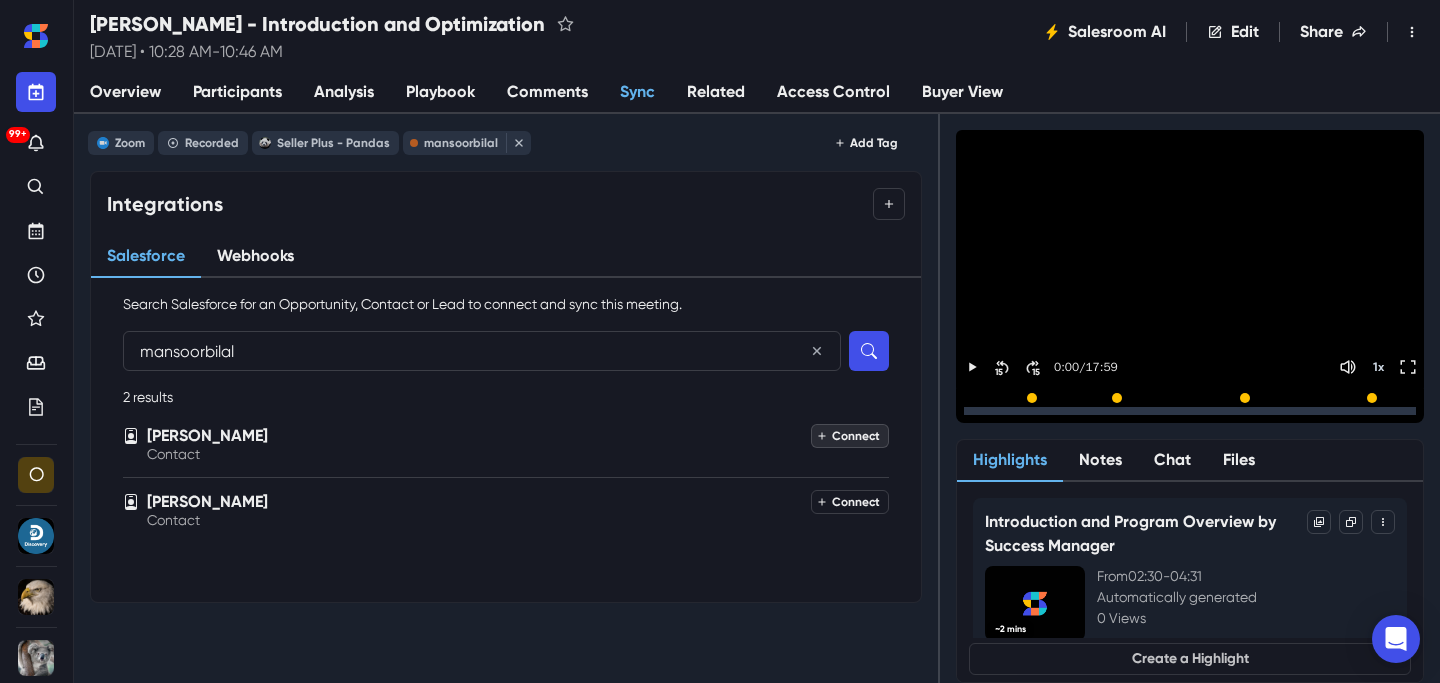 click on "Connect" at bounding box center [850, 436] 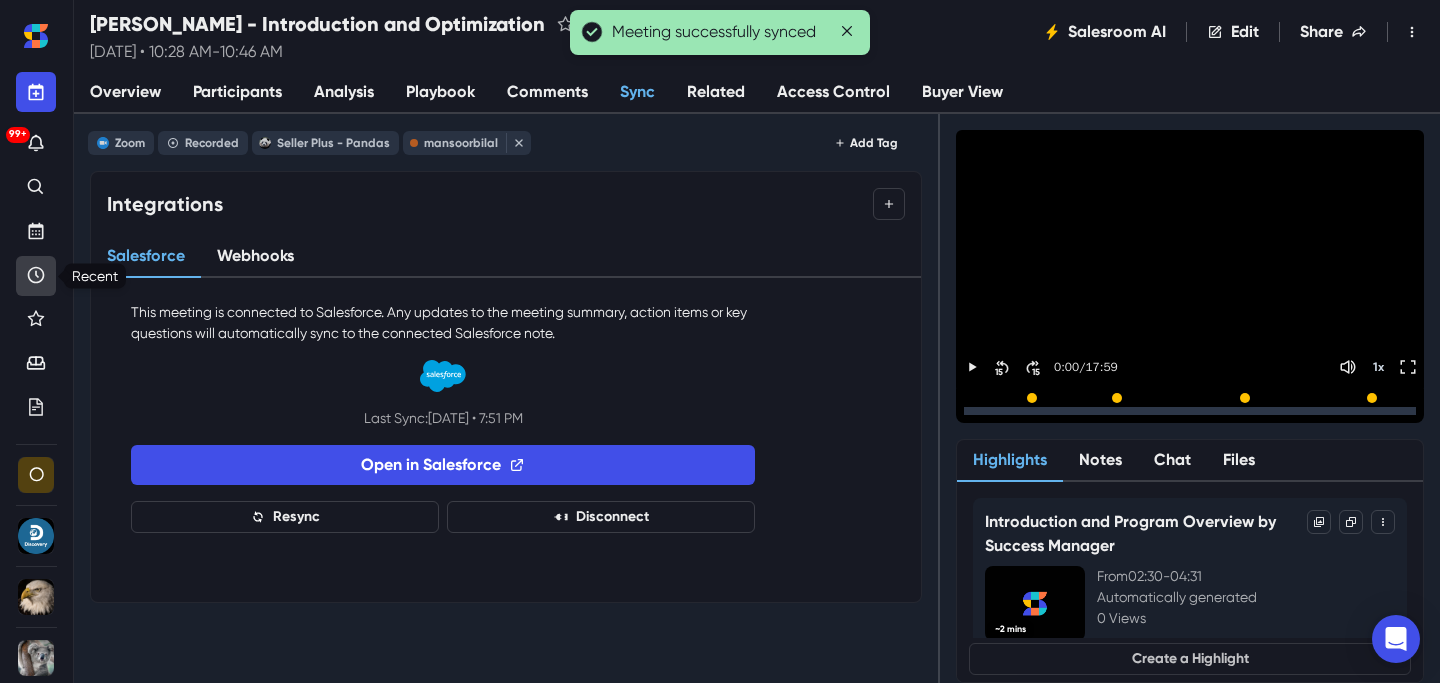 click 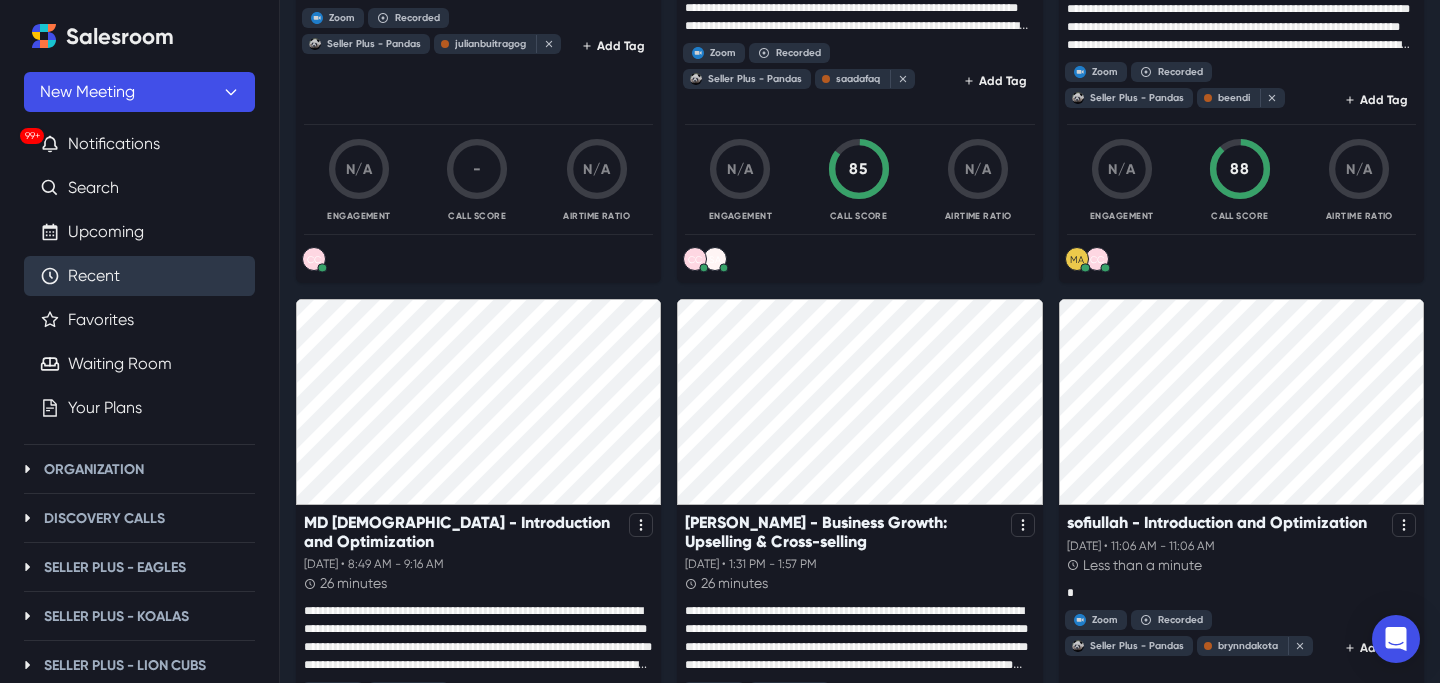 scroll, scrollTop: 559, scrollLeft: 0, axis: vertical 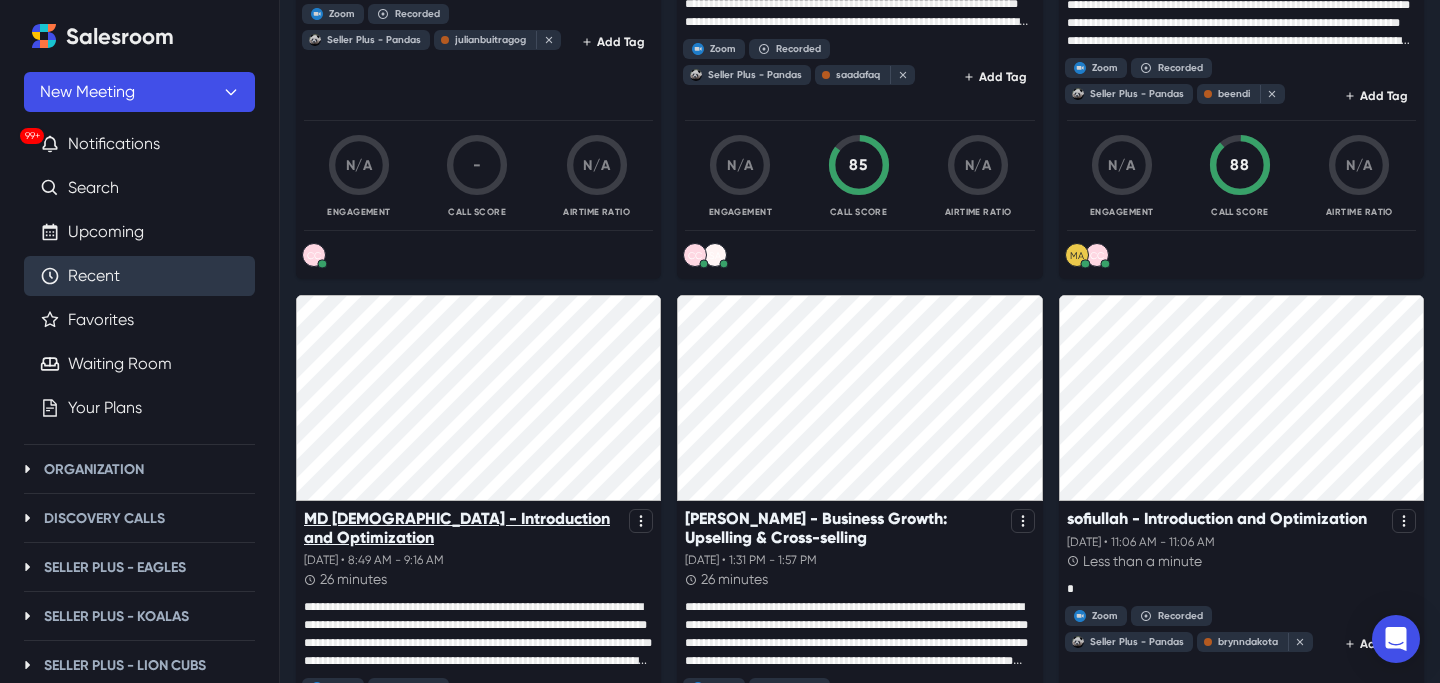 click on "MD [DEMOGRAPHIC_DATA] - Introduction and Optimization" at bounding box center [462, 528] 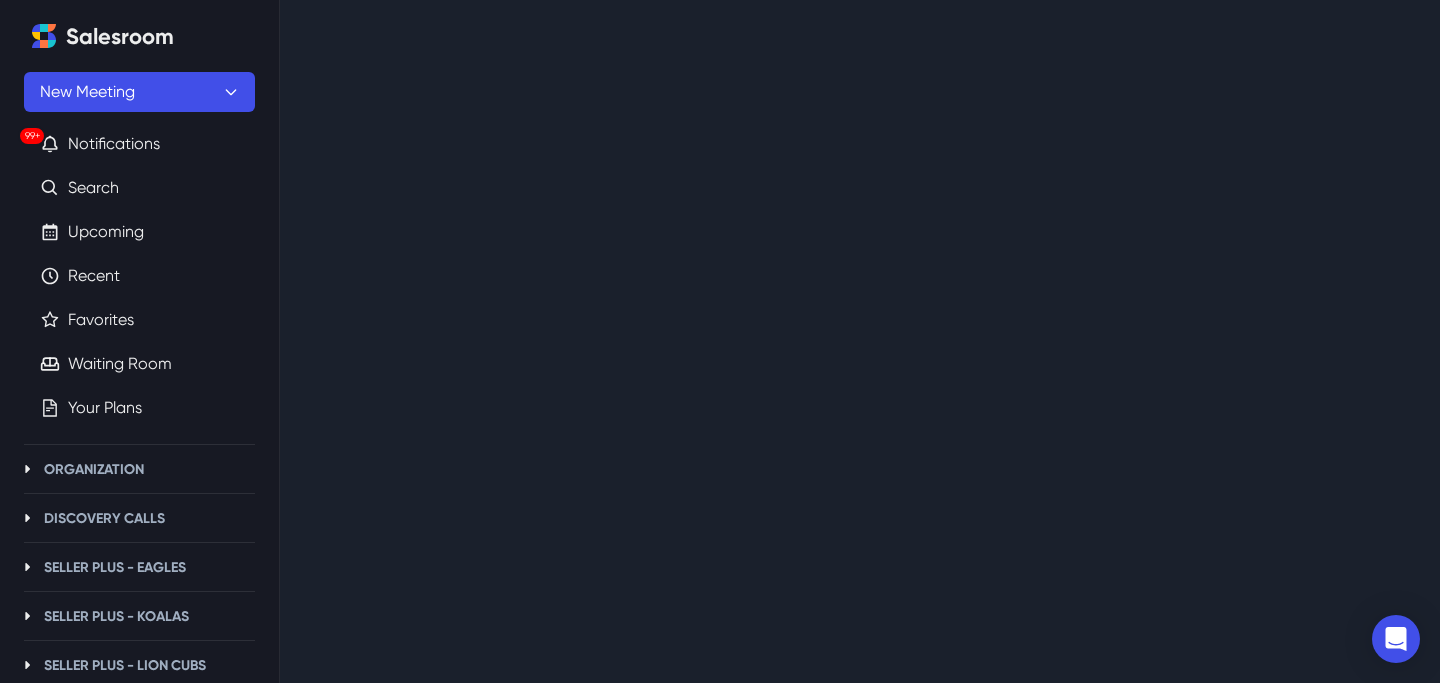 scroll, scrollTop: 0, scrollLeft: 0, axis: both 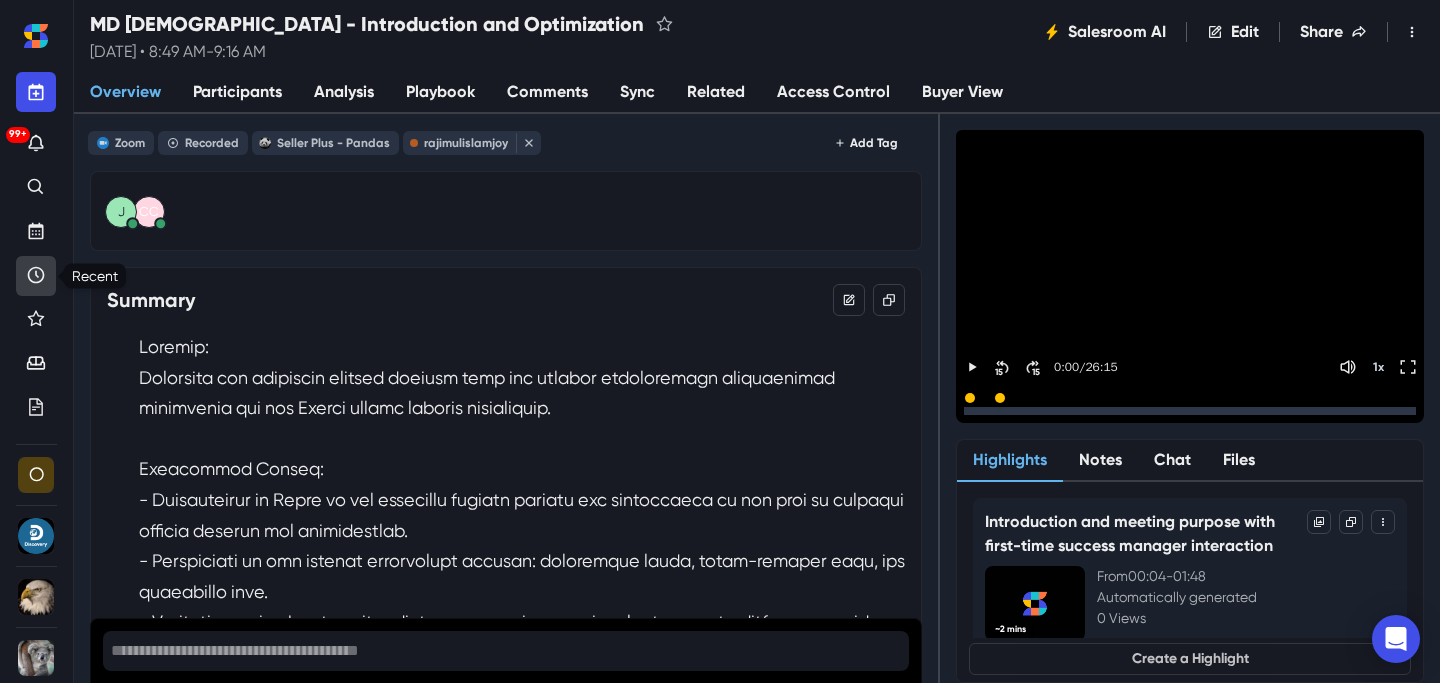 click at bounding box center (36, 276) 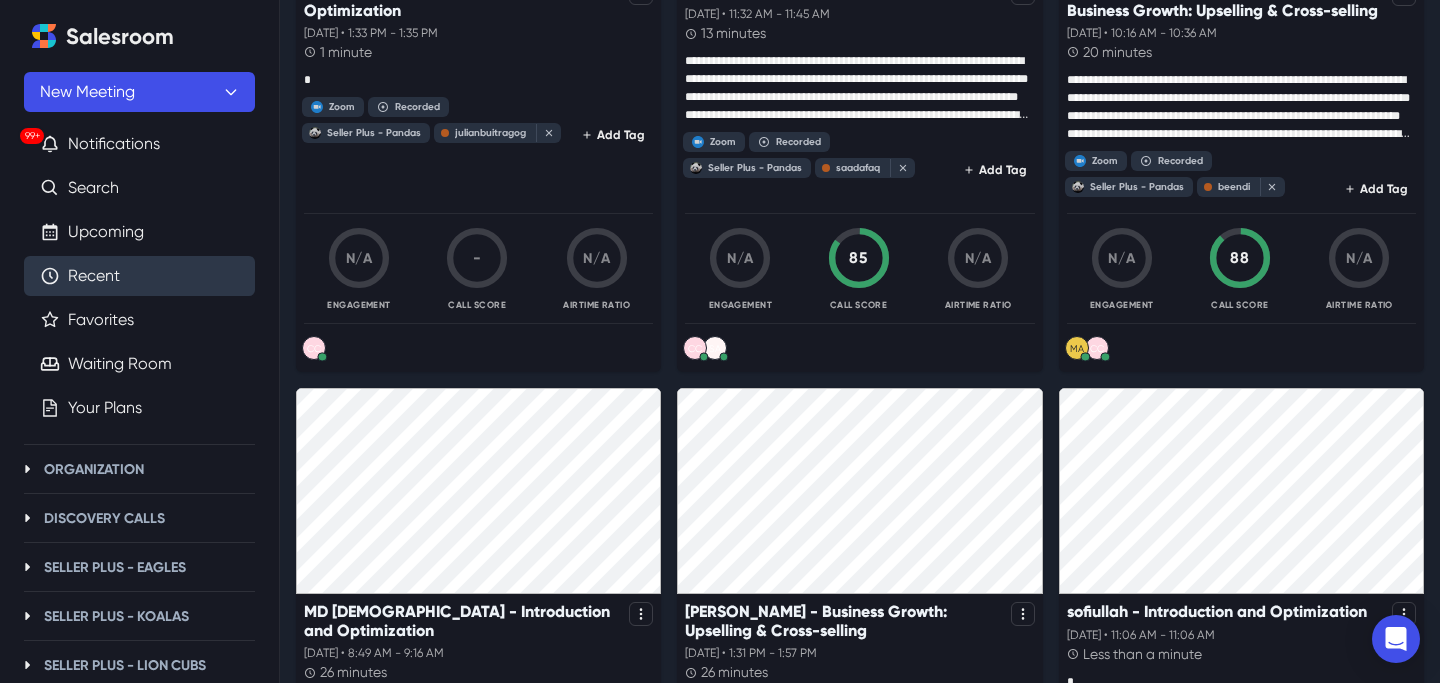 scroll, scrollTop: 471, scrollLeft: 0, axis: vertical 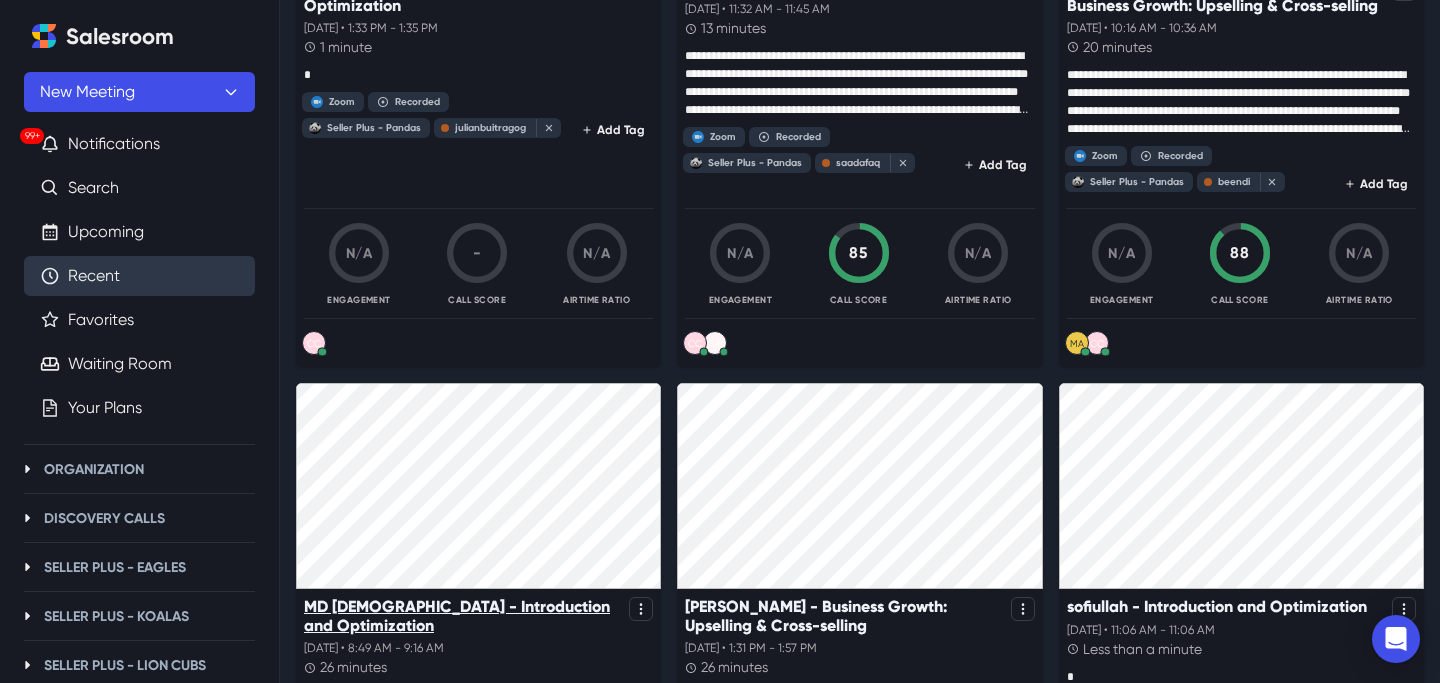 click on "MD [DEMOGRAPHIC_DATA] - Introduction and Optimization" at bounding box center (462, 616) 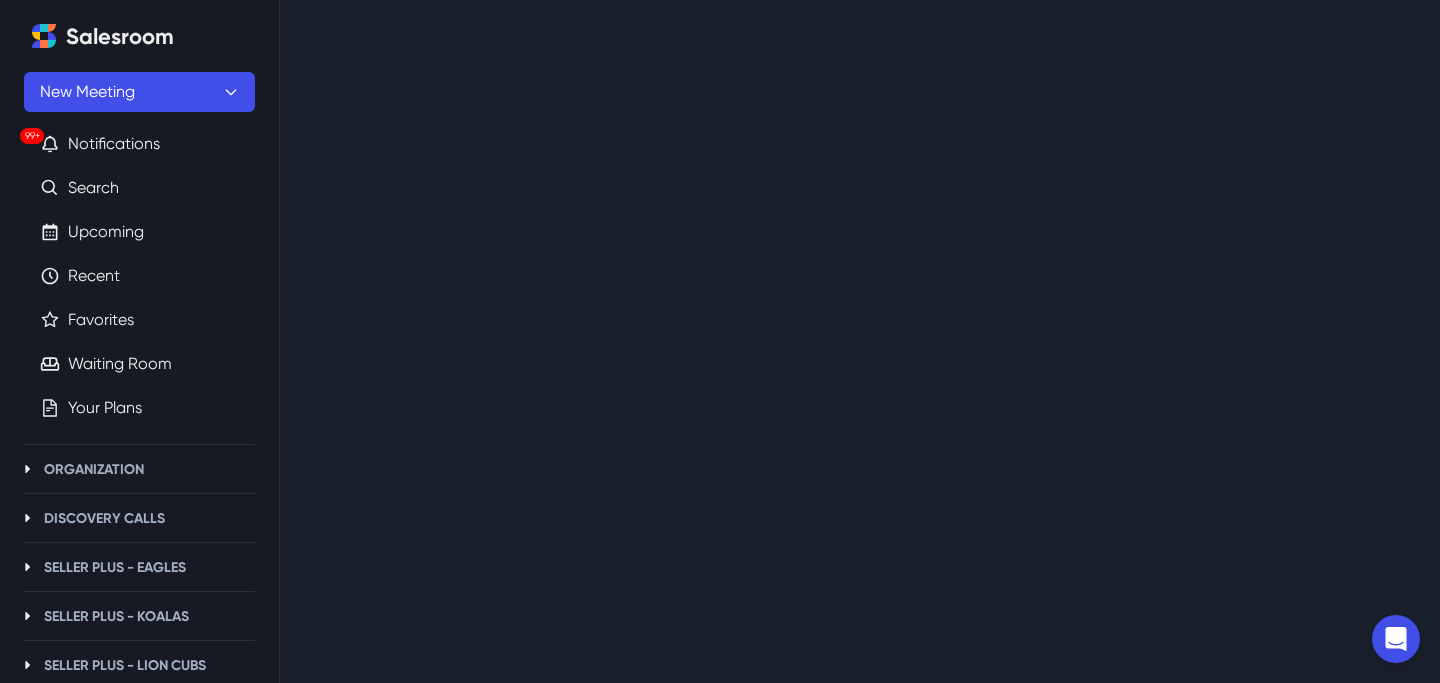 scroll, scrollTop: 0, scrollLeft: 0, axis: both 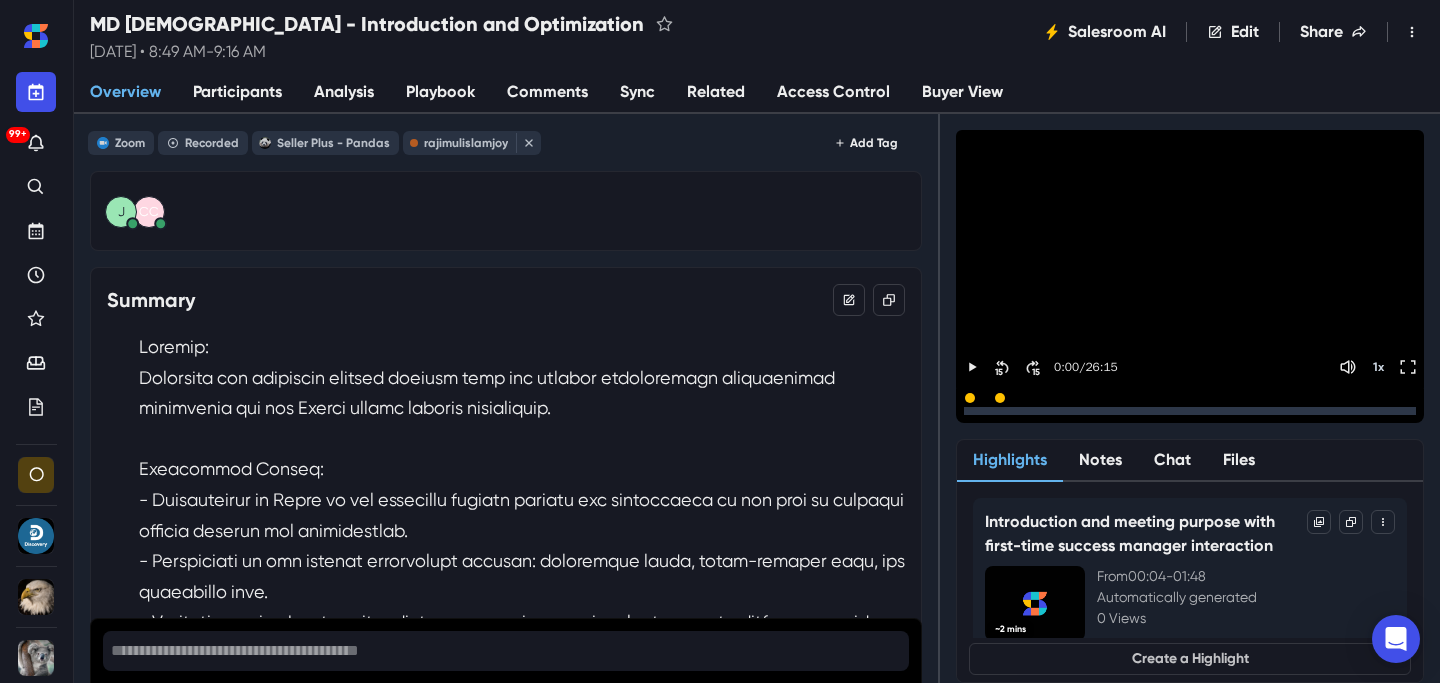 click on "Sync" at bounding box center (637, 93) 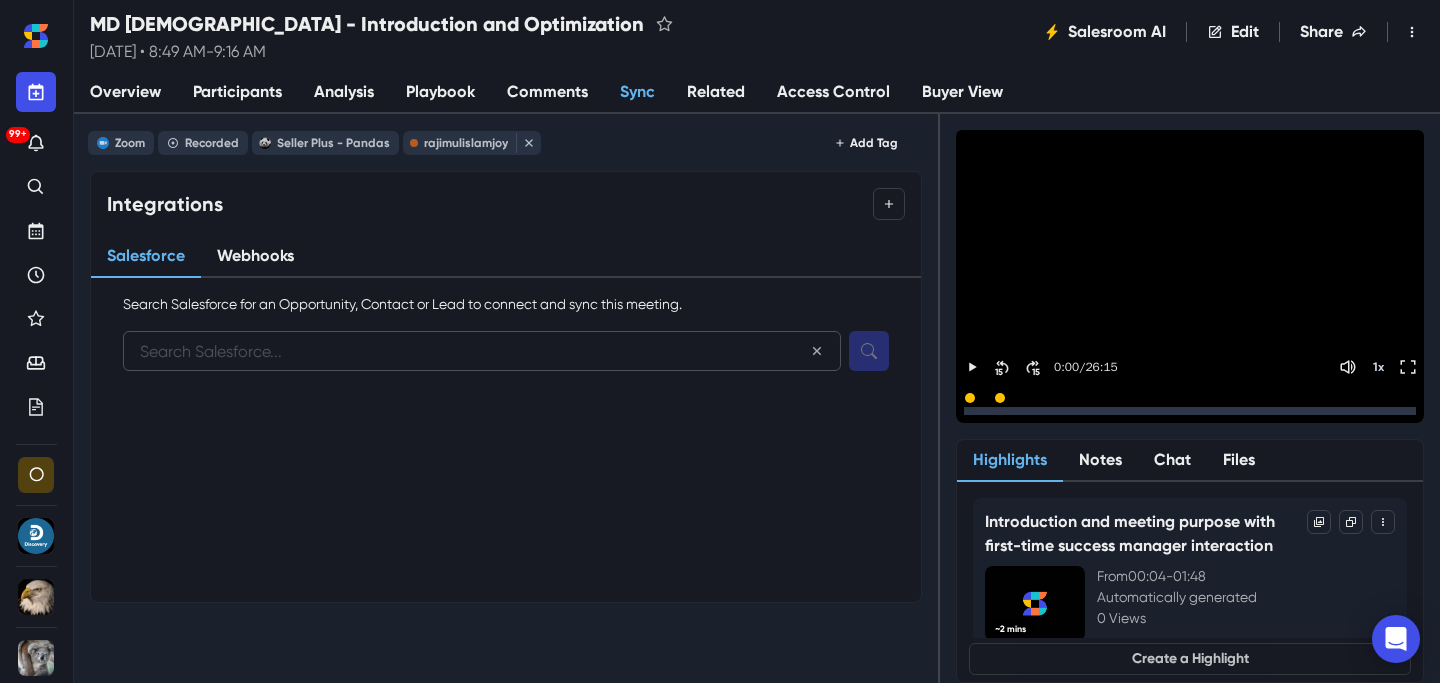 paste on "rajimulislamjoy" 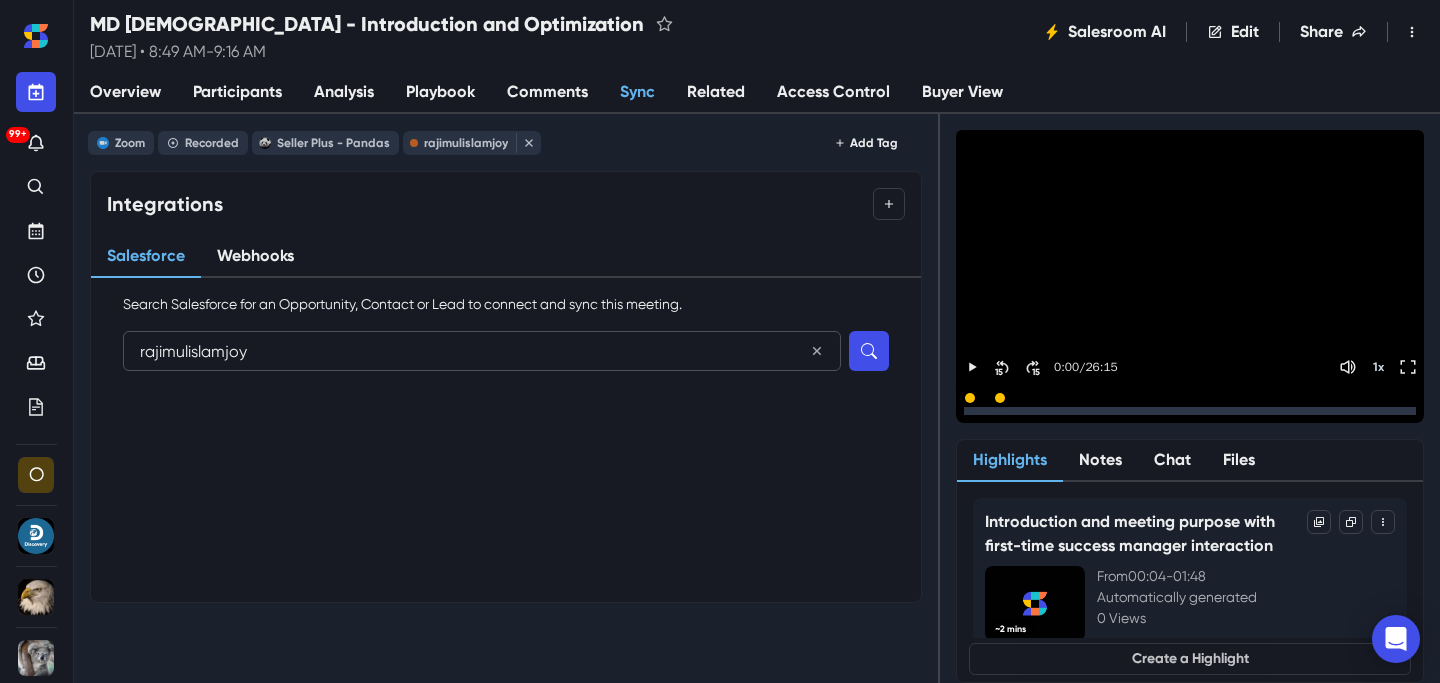 type on "rajimulislamjoy" 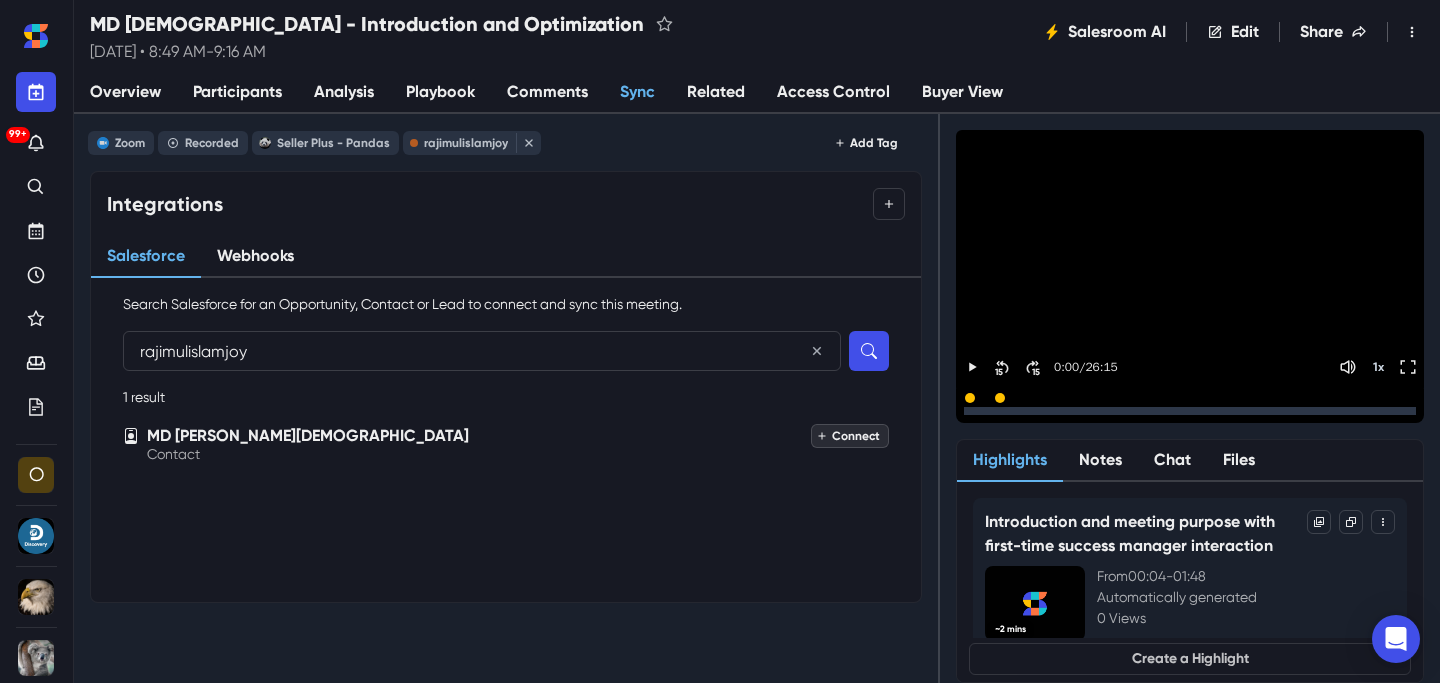 click on "Connect" at bounding box center (850, 436) 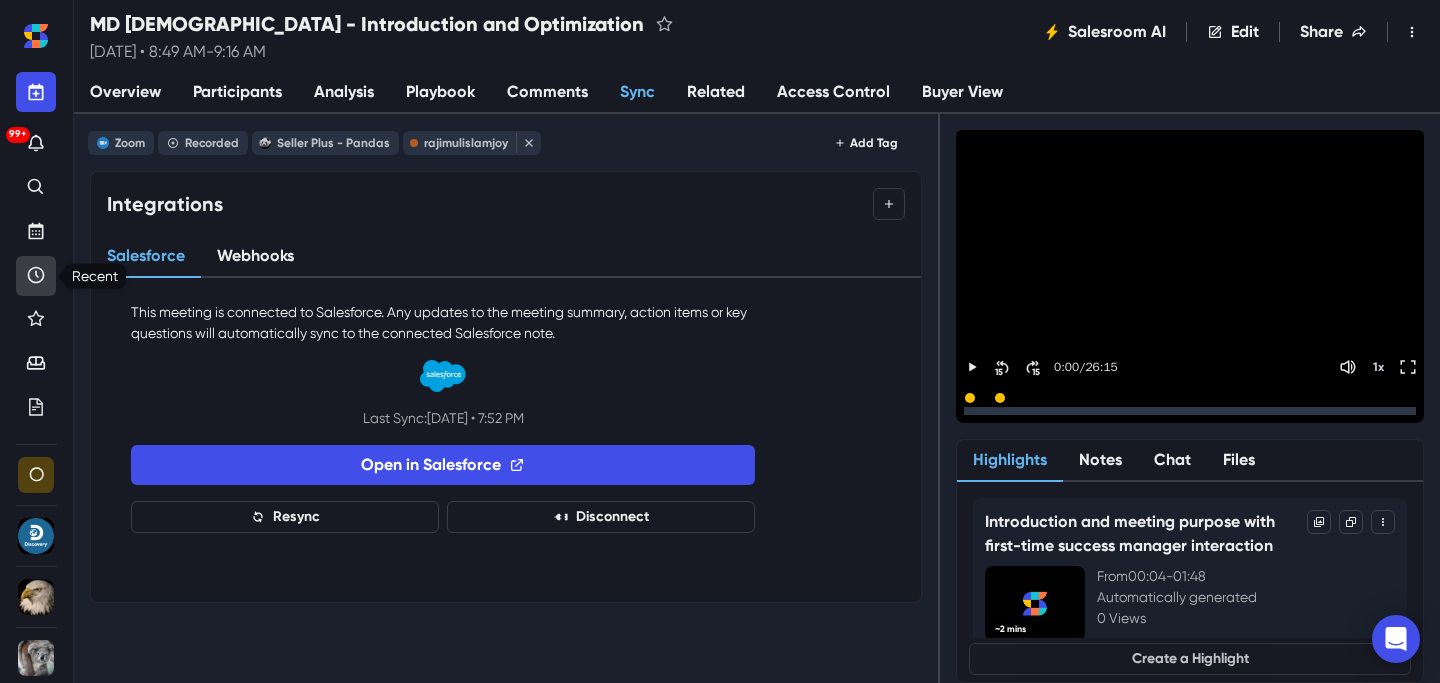click 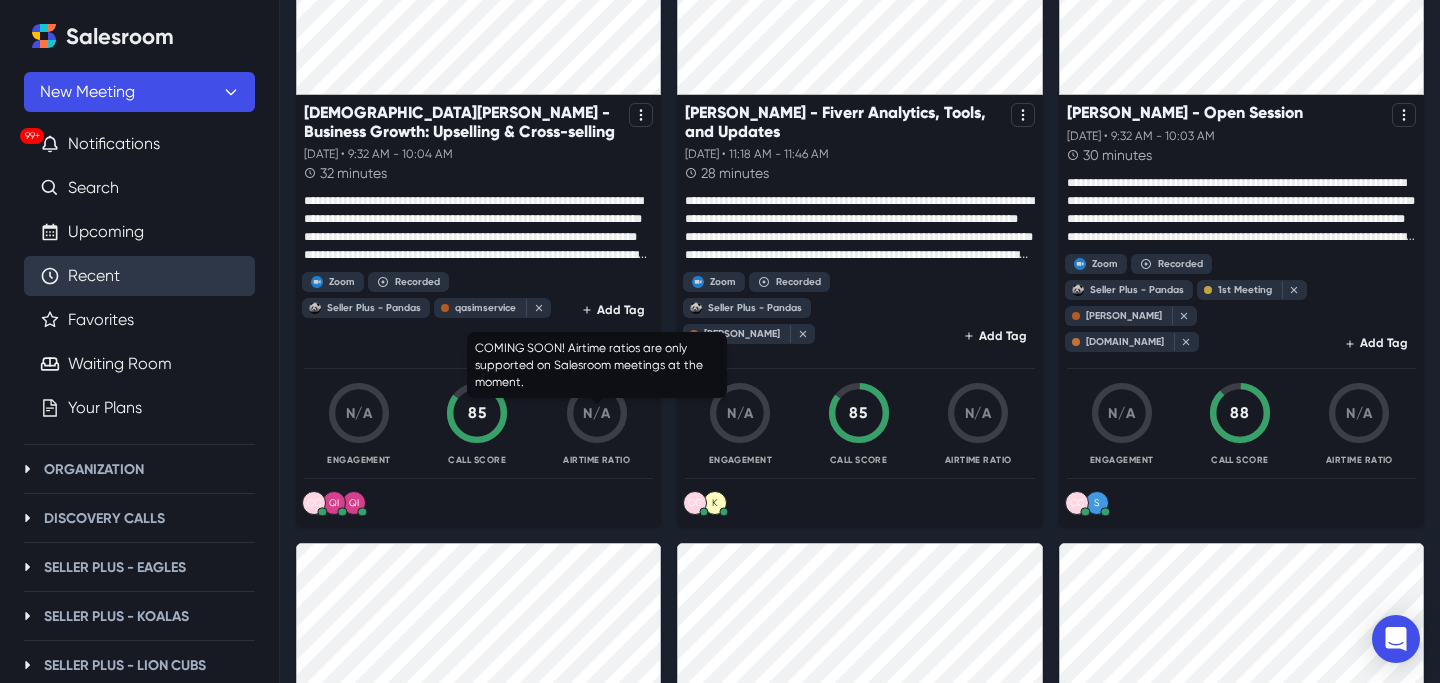 scroll, scrollTop: 2158, scrollLeft: 0, axis: vertical 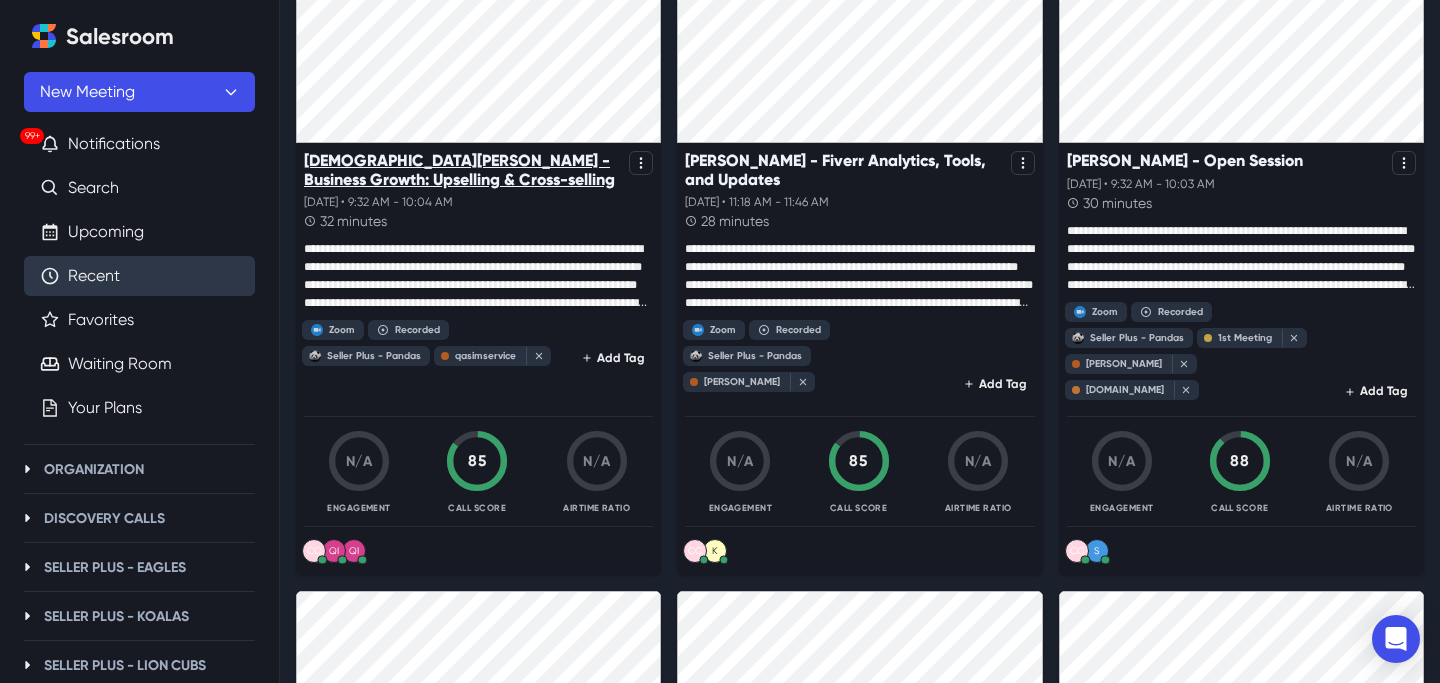 click on "[DEMOGRAPHIC_DATA][PERSON_NAME] - Business Growth: Upselling & Cross-selling" at bounding box center [462, 170] 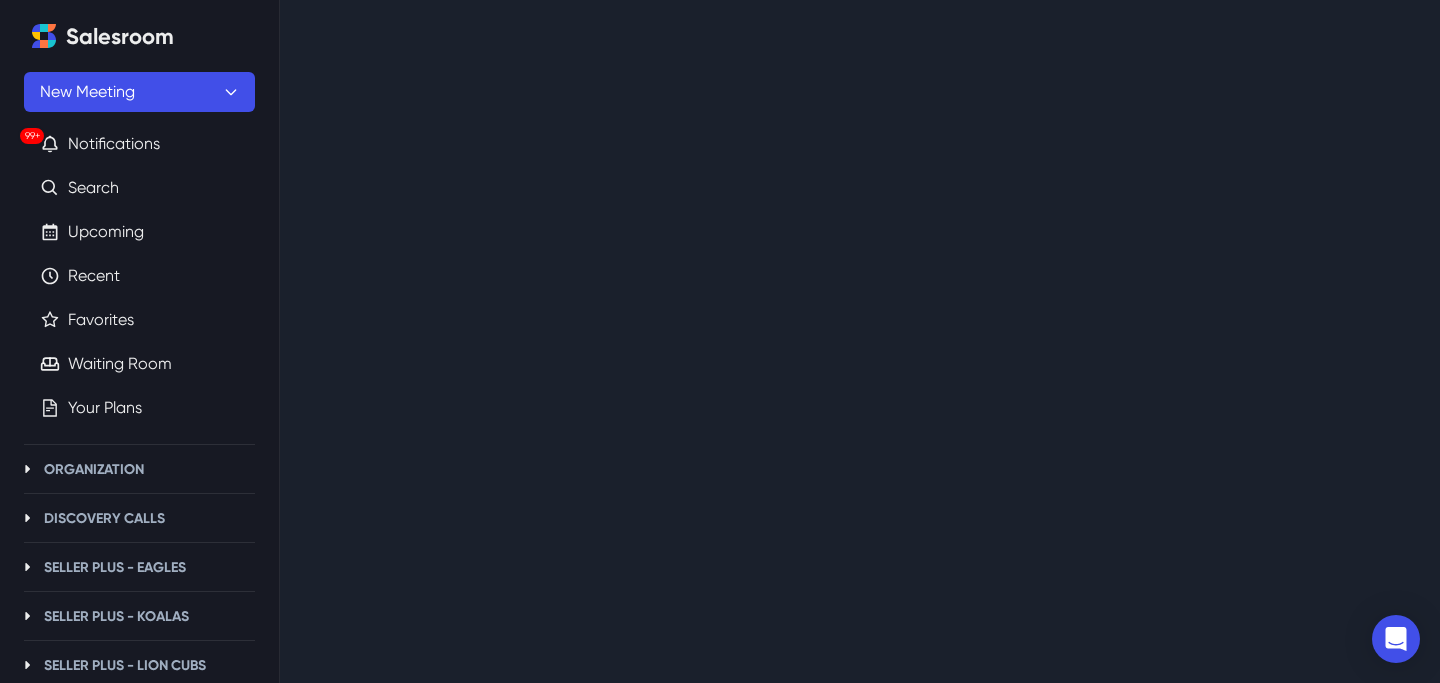 scroll, scrollTop: 0, scrollLeft: 0, axis: both 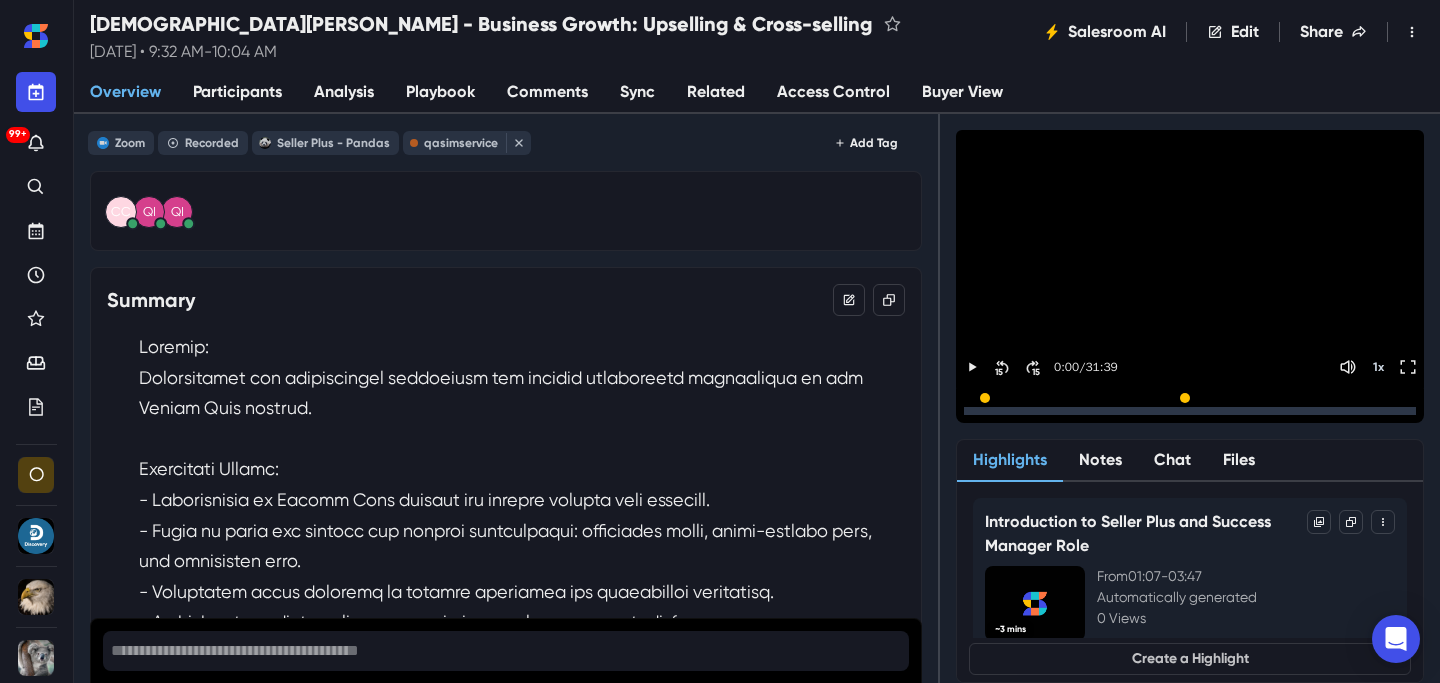click on "Sync" at bounding box center (637, 93) 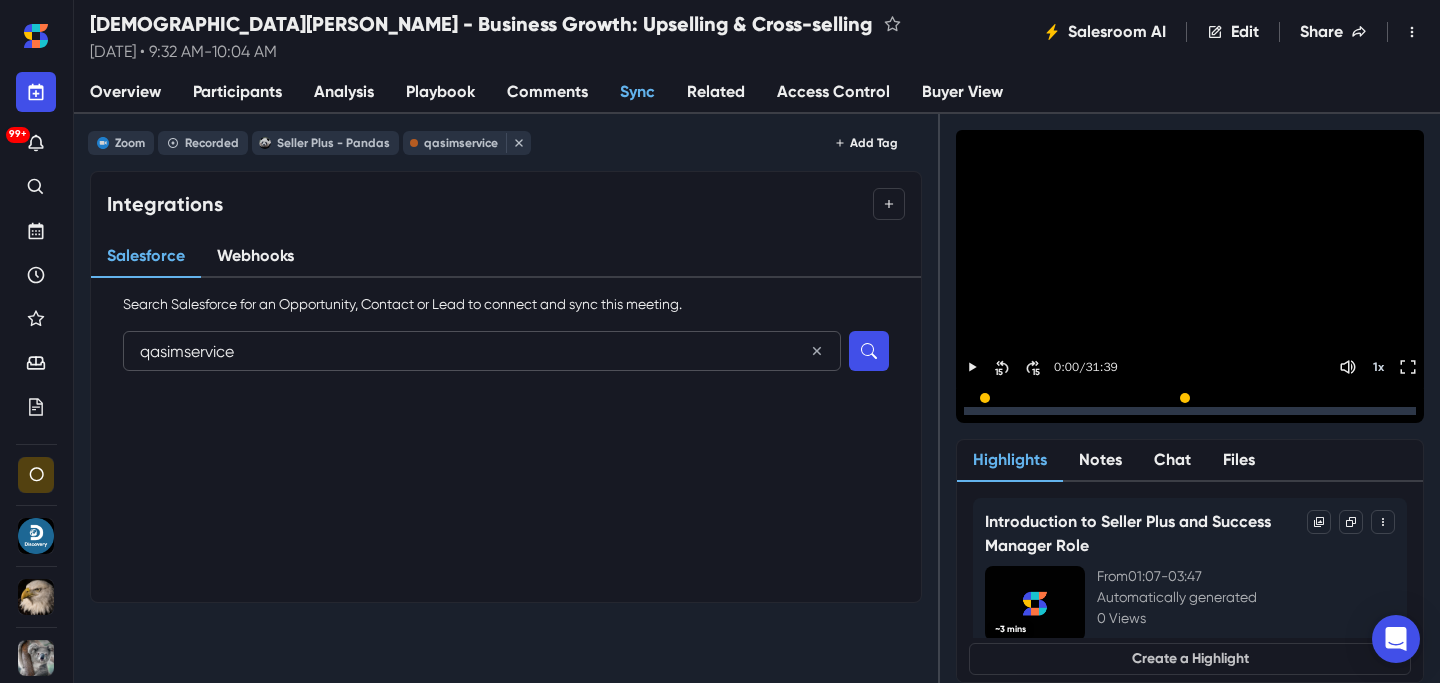 type on "qasimservice" 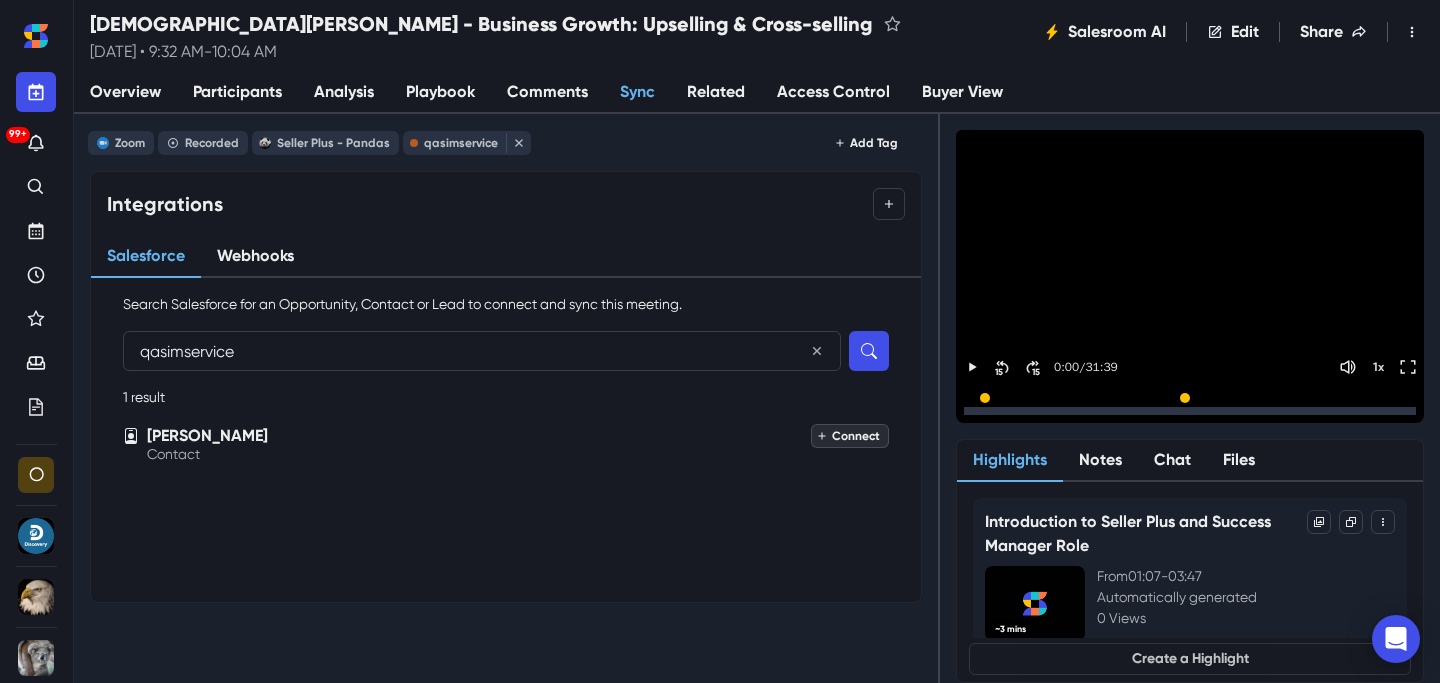click on "Connect" at bounding box center [850, 436] 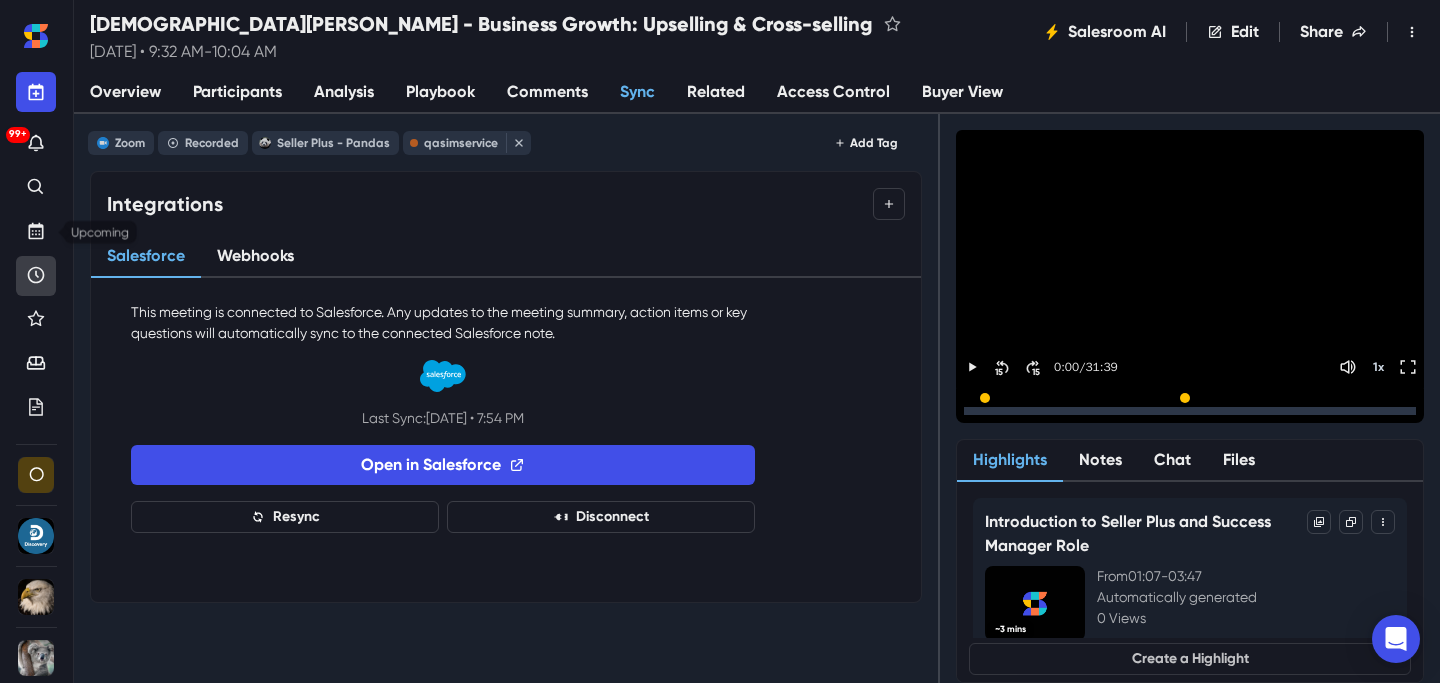 click at bounding box center [36, 276] 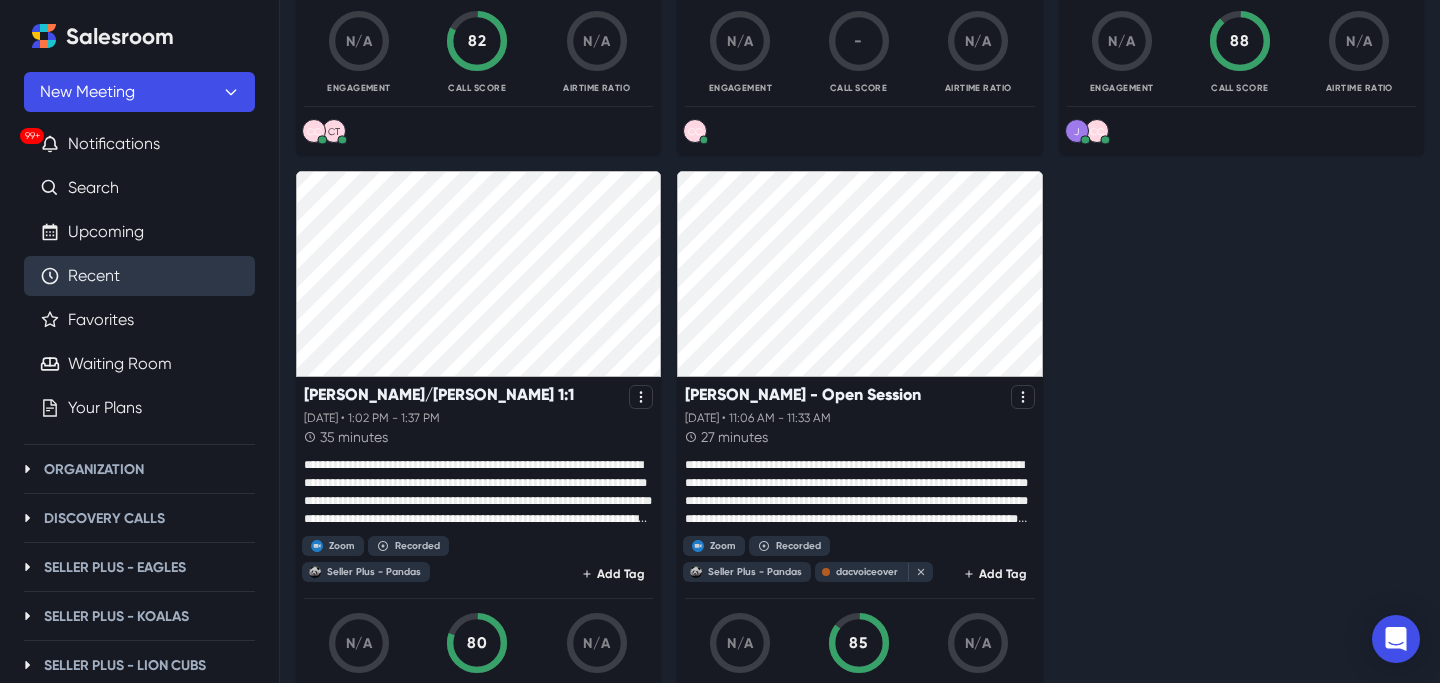 scroll, scrollTop: 3991, scrollLeft: 0, axis: vertical 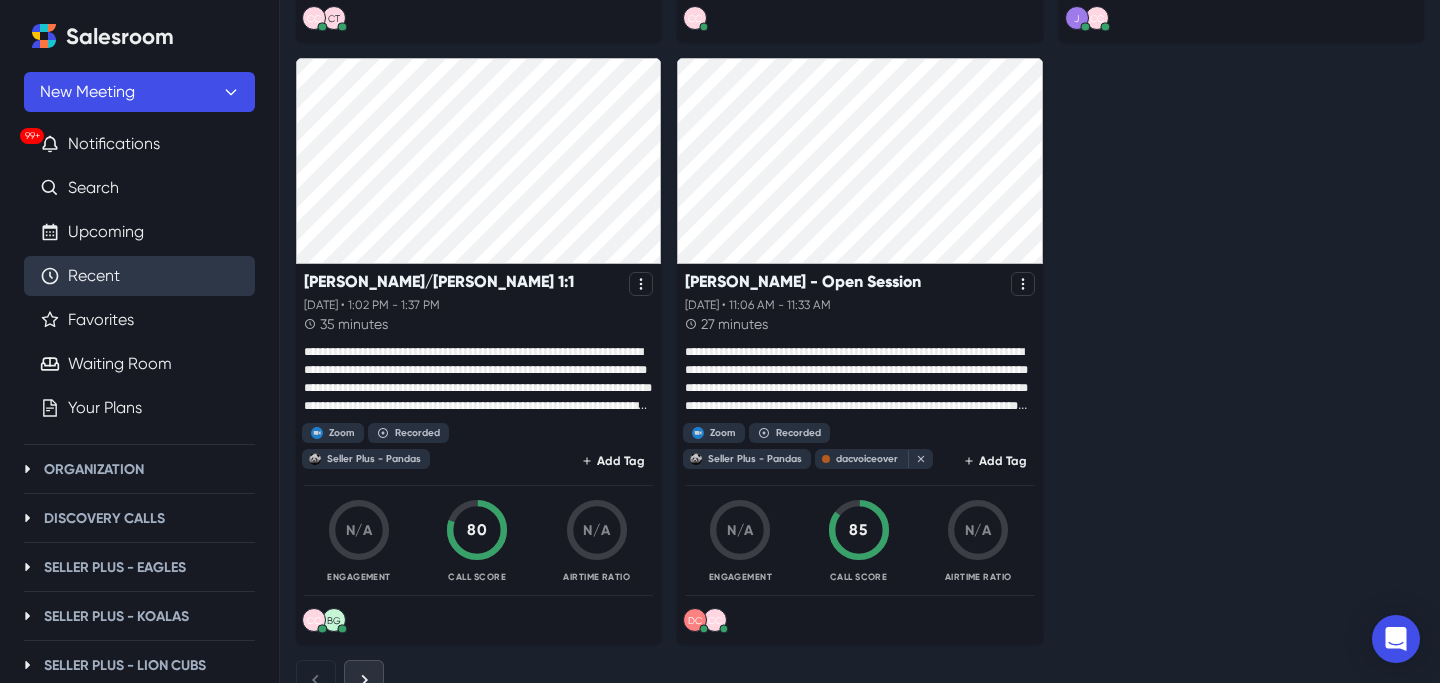 click 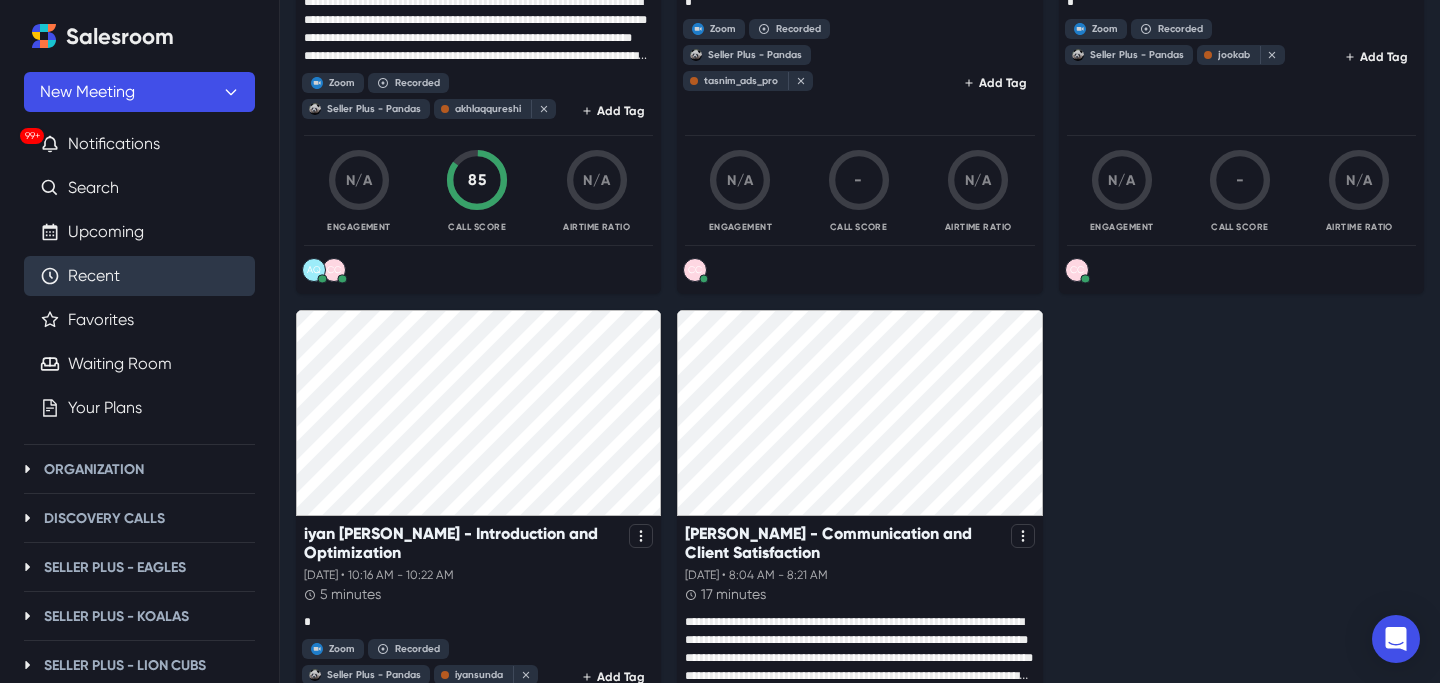 scroll, scrollTop: 4079, scrollLeft: 0, axis: vertical 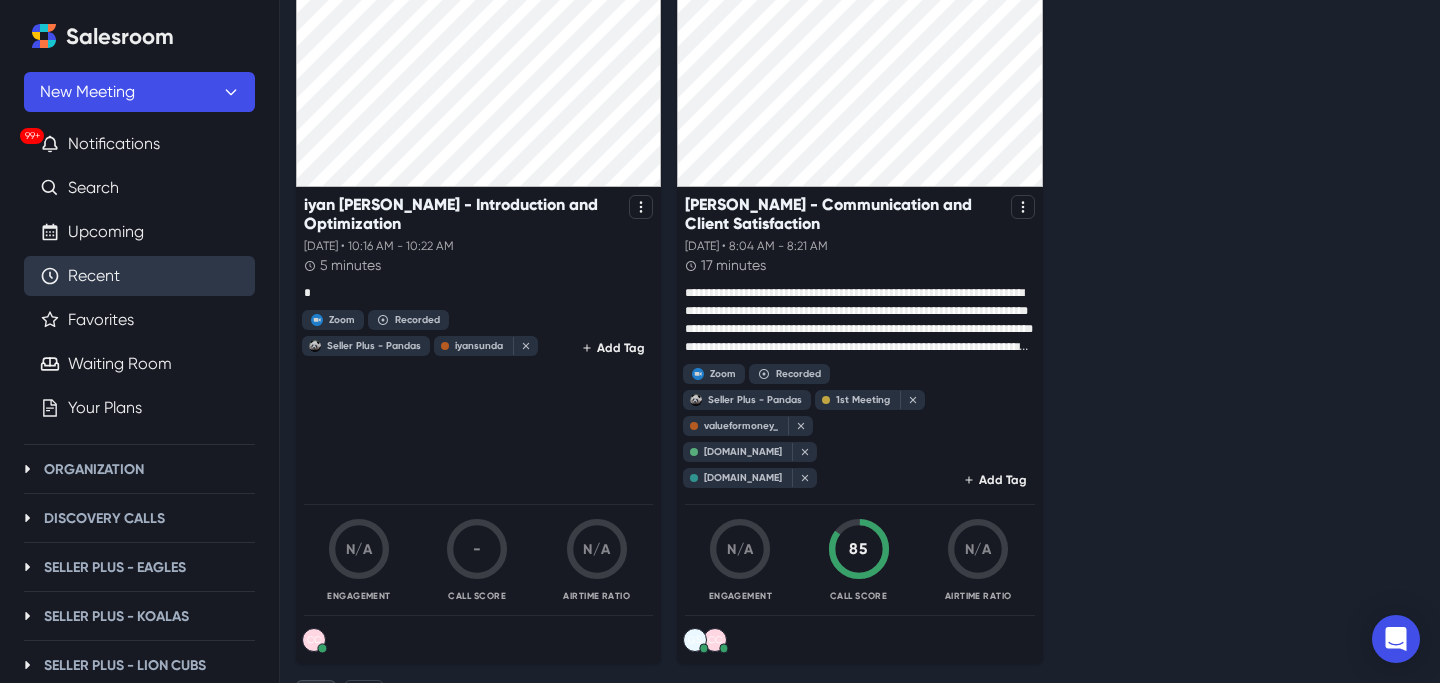 click 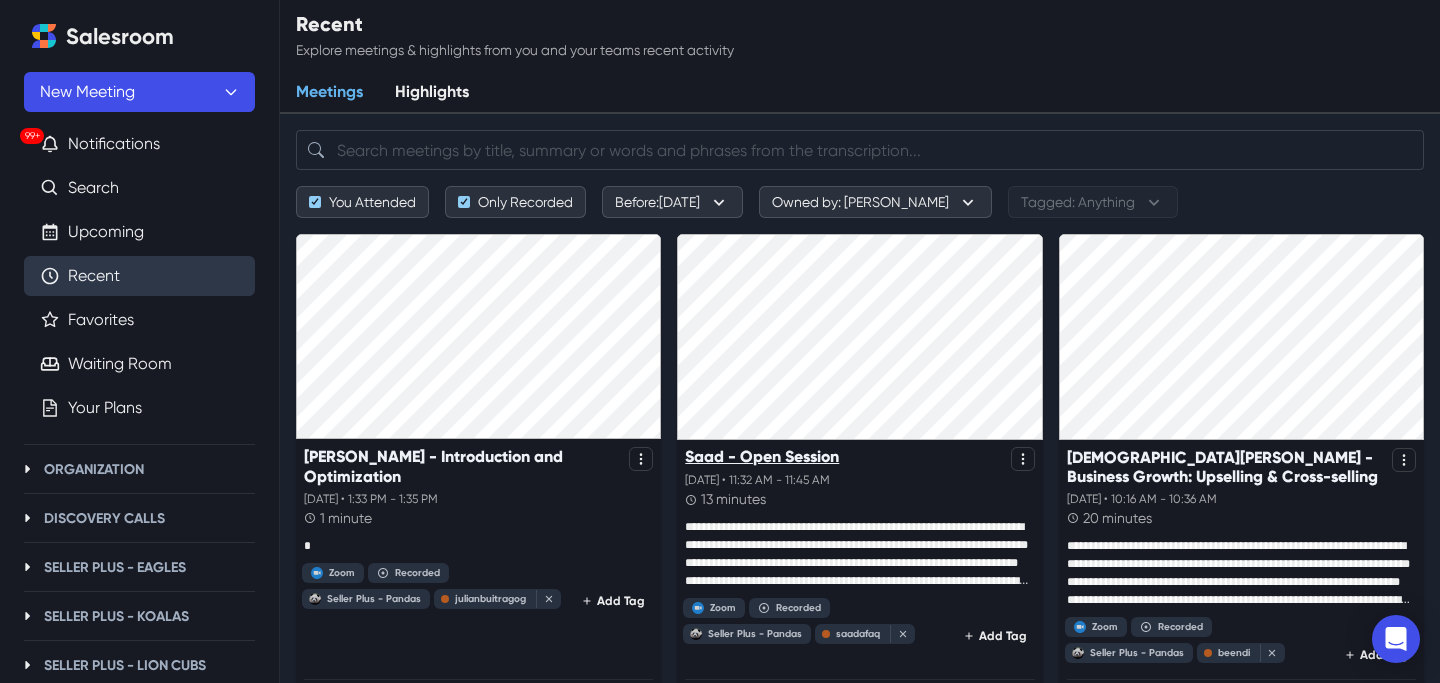 click on "Saad - Open Session" at bounding box center [762, 456] 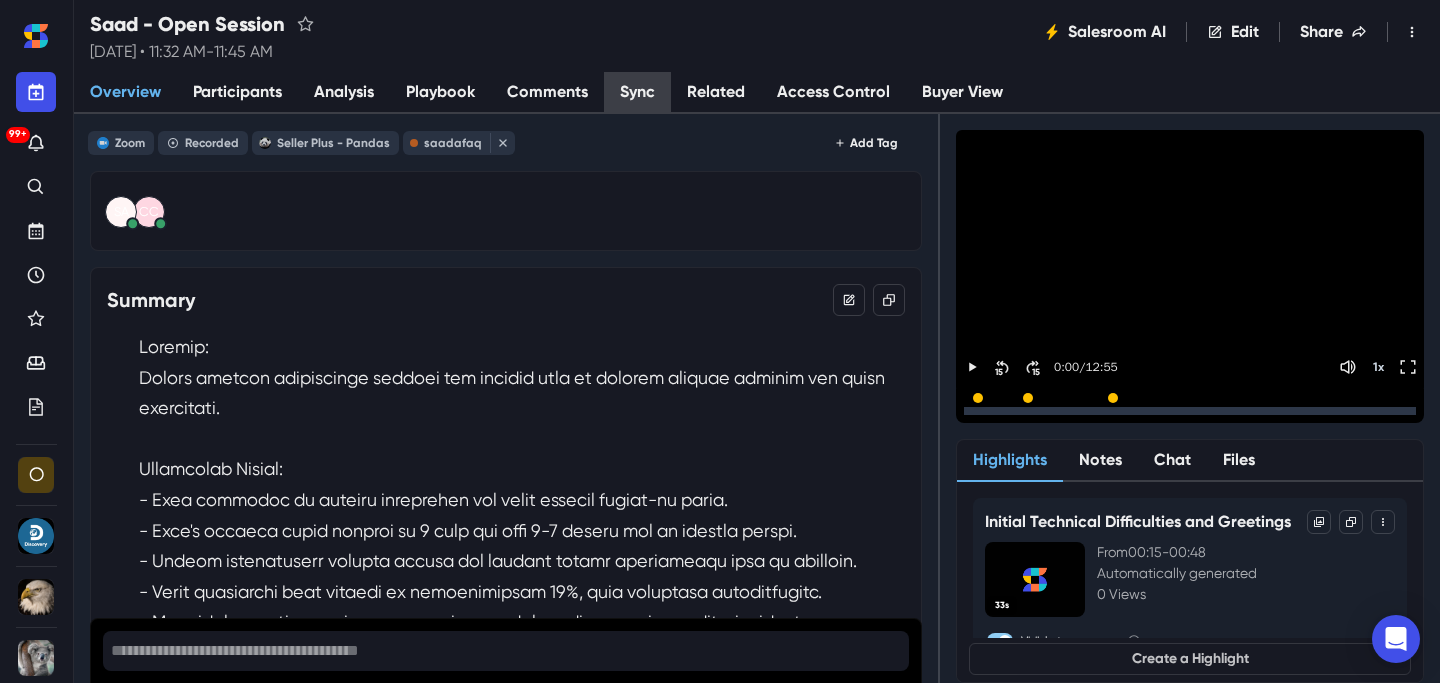 click on "Sync" at bounding box center [637, 93] 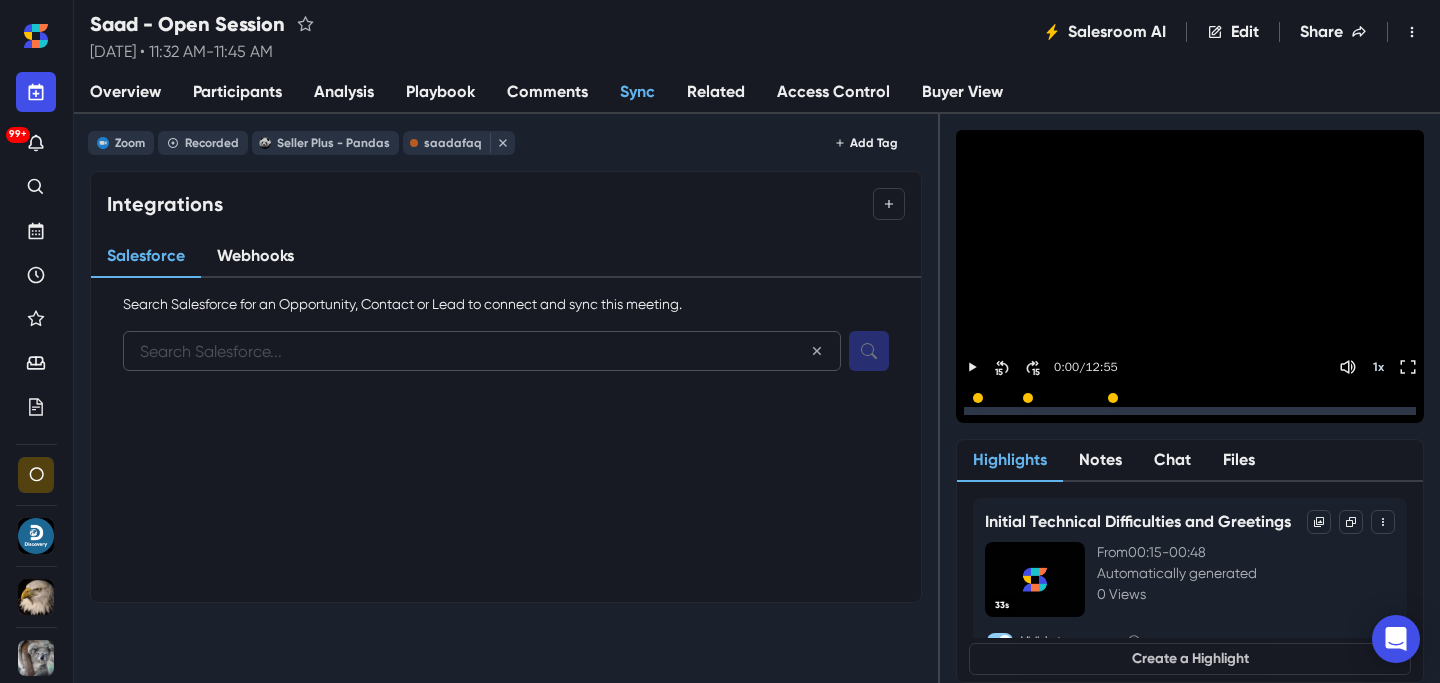 click at bounding box center [482, 351] 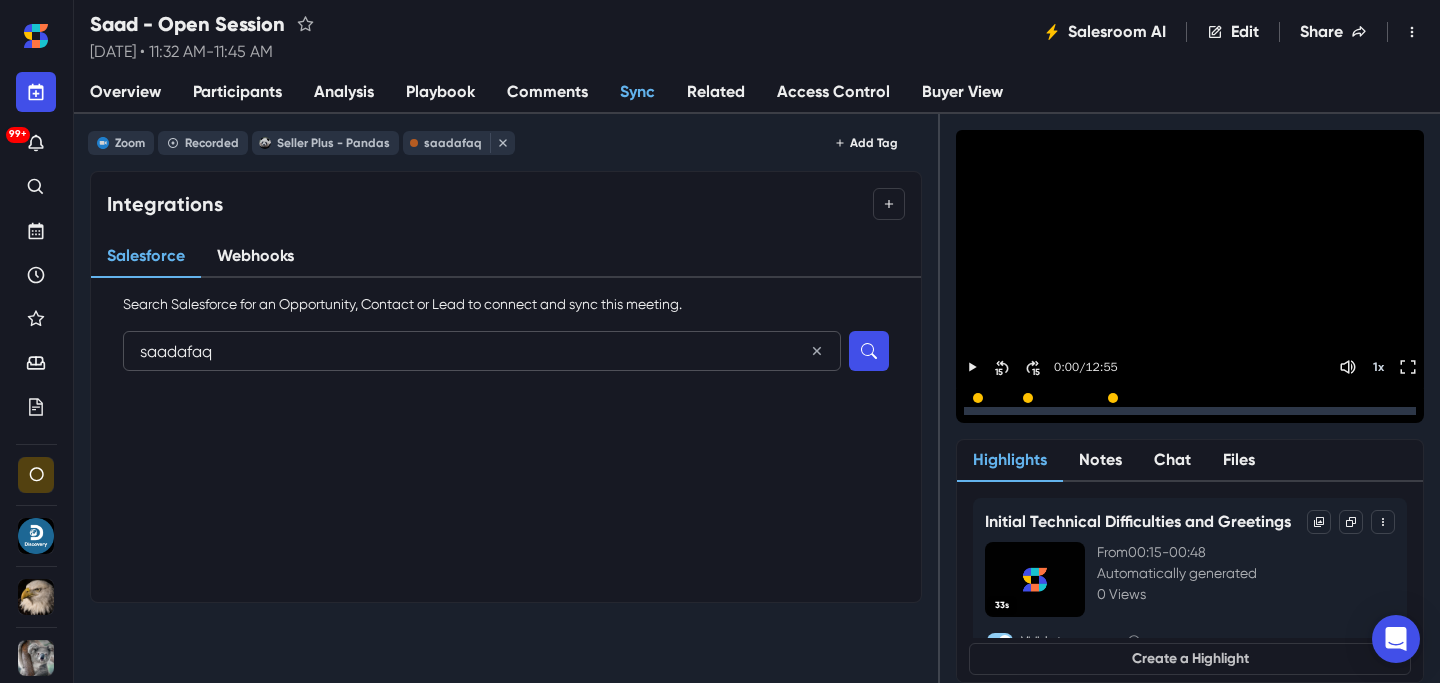 type on "saadafaq" 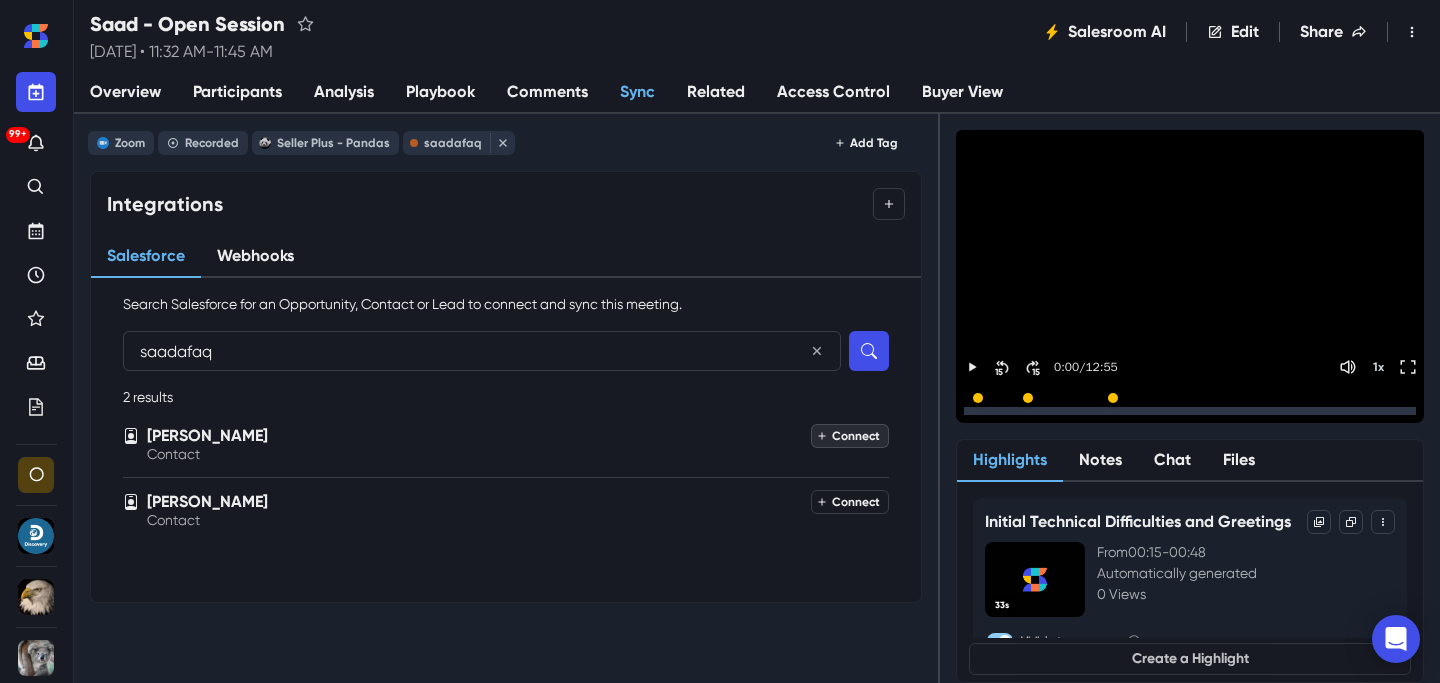 click on "Connect" at bounding box center [850, 436] 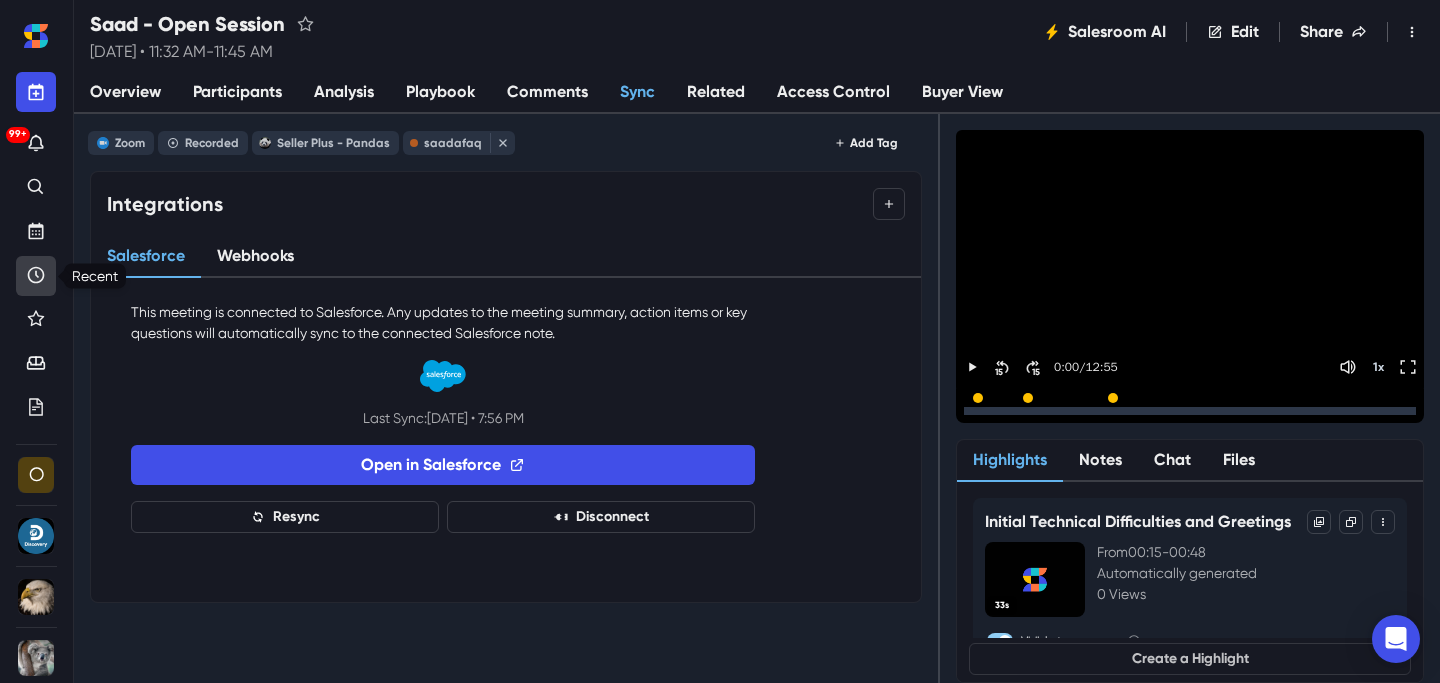 click 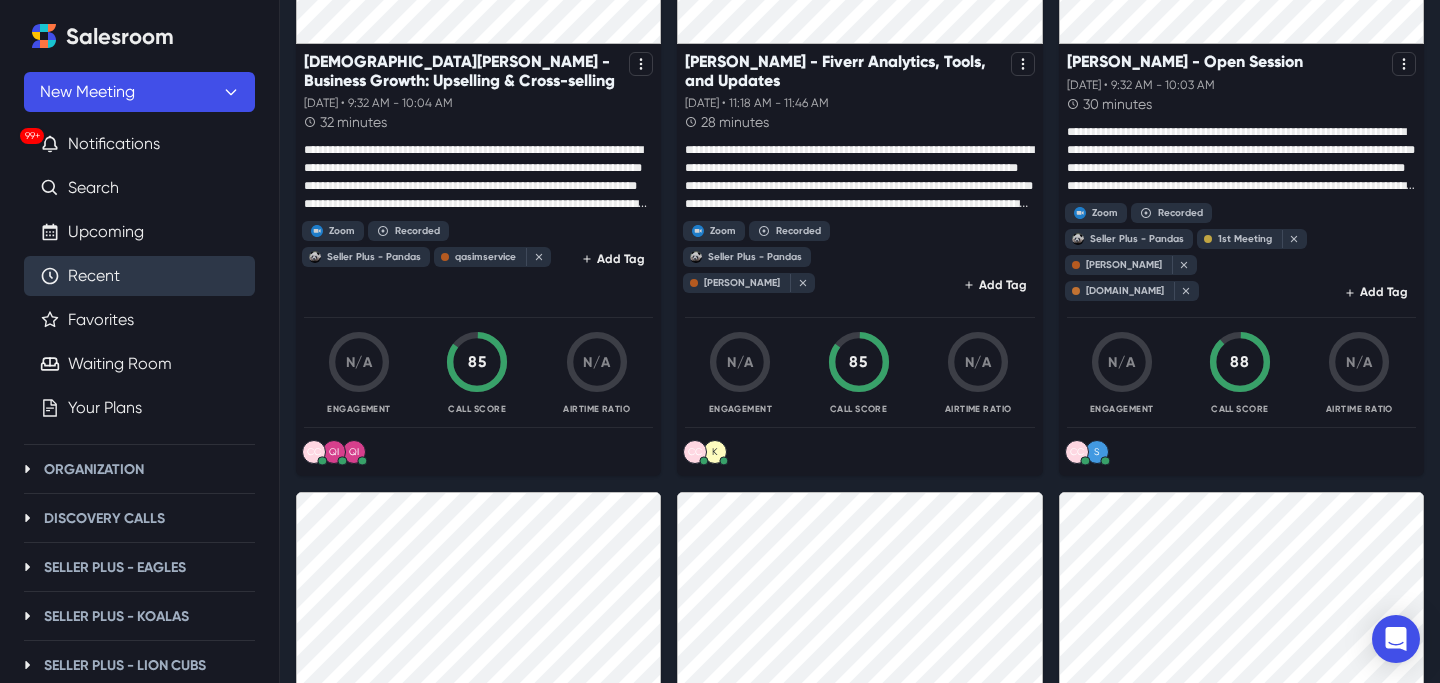 scroll, scrollTop: 2258, scrollLeft: 0, axis: vertical 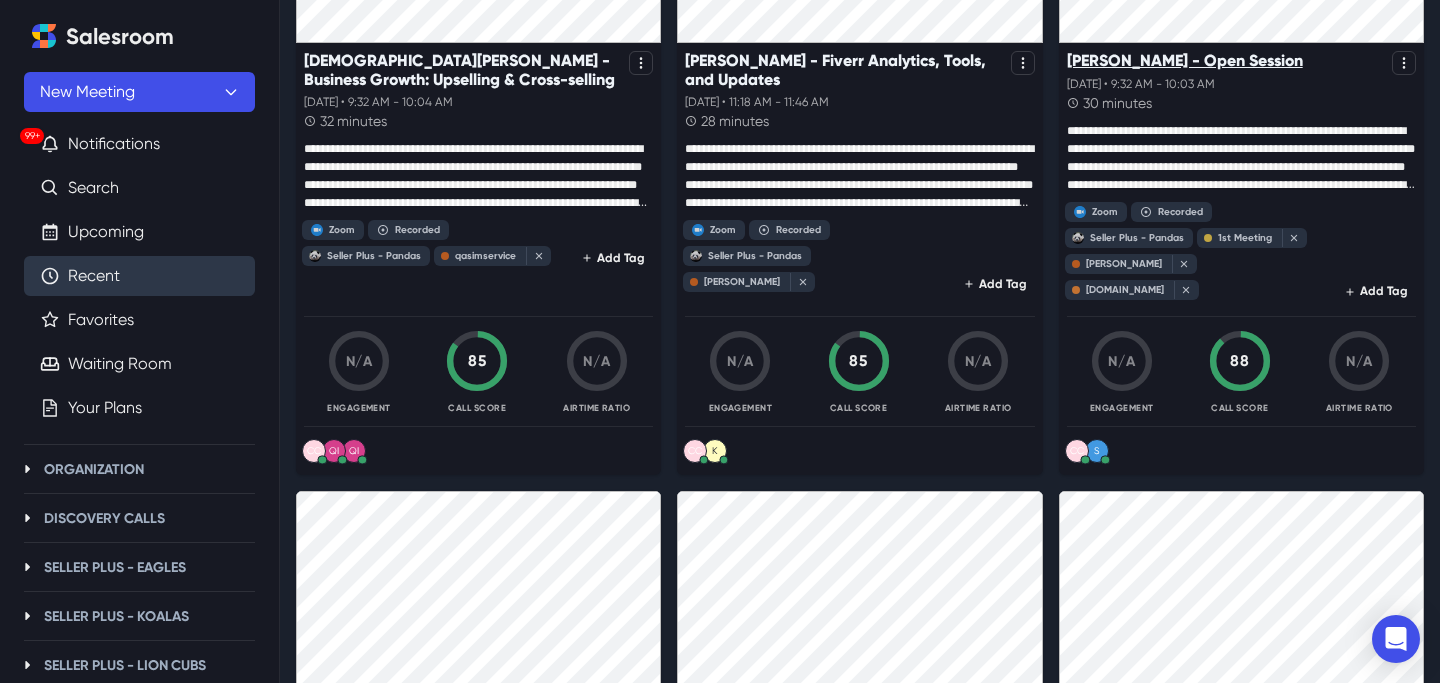 click on "[PERSON_NAME] - Open Session" at bounding box center [1185, 60] 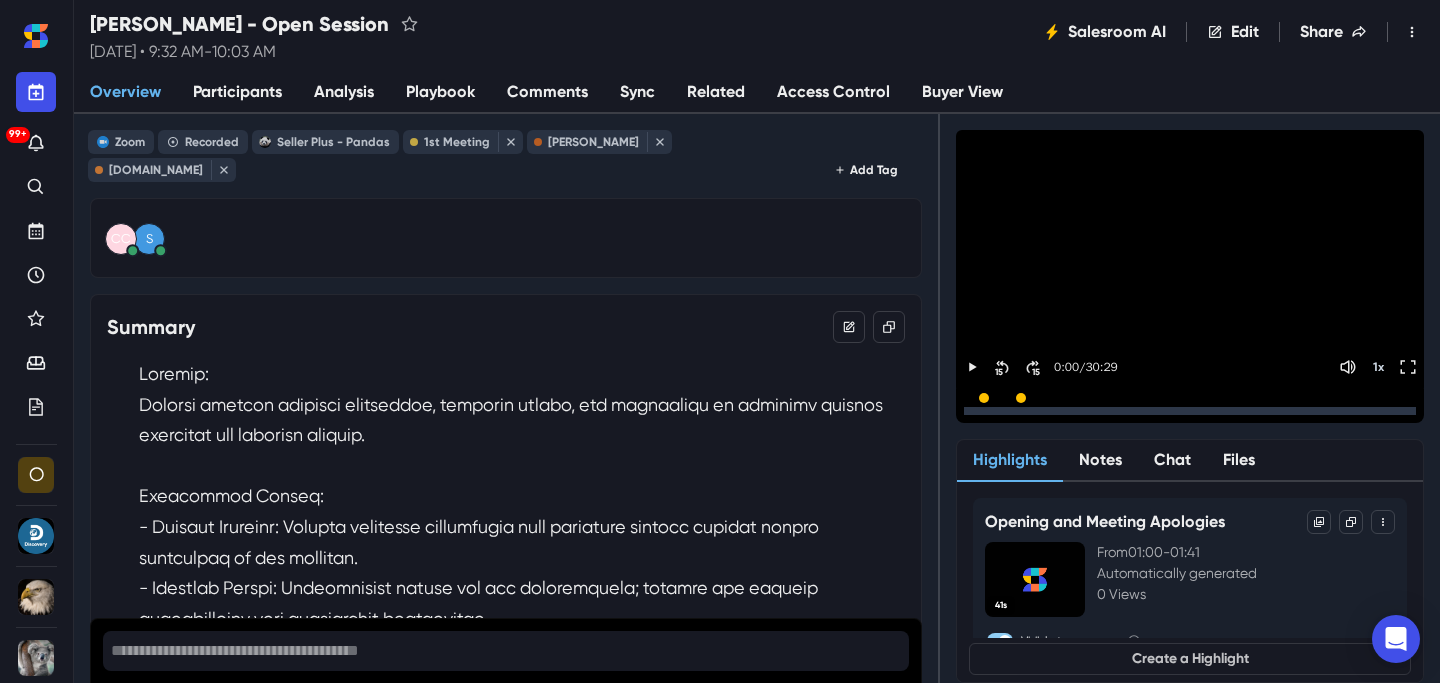 click on "Sync" at bounding box center (637, 93) 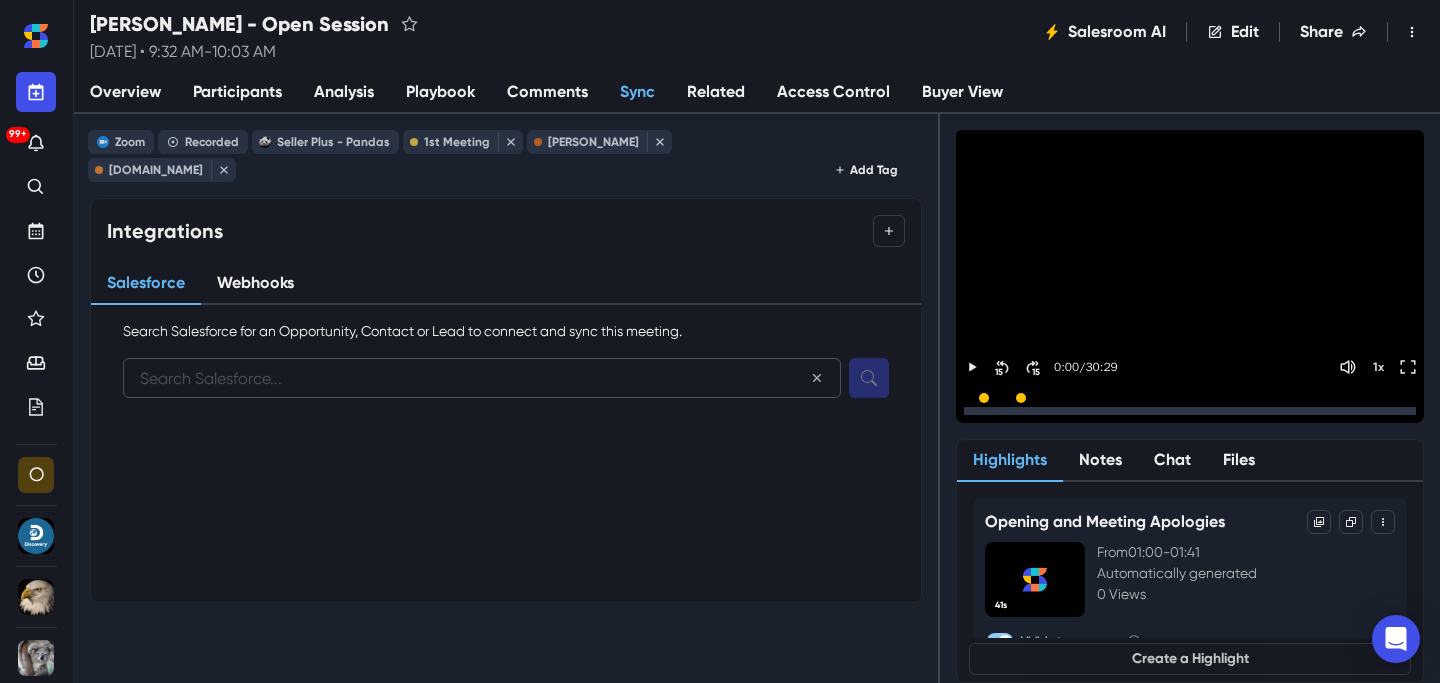 paste on "[PERSON_NAME]" 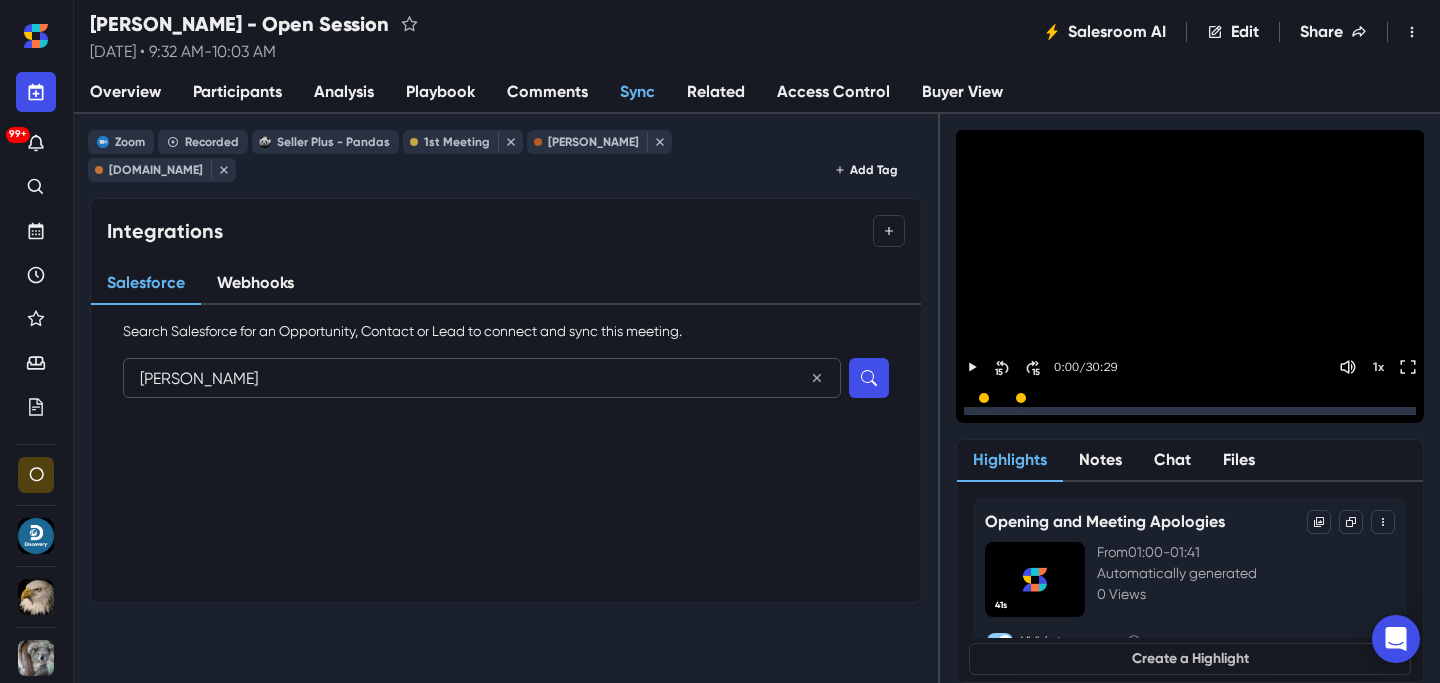 type on "[PERSON_NAME]" 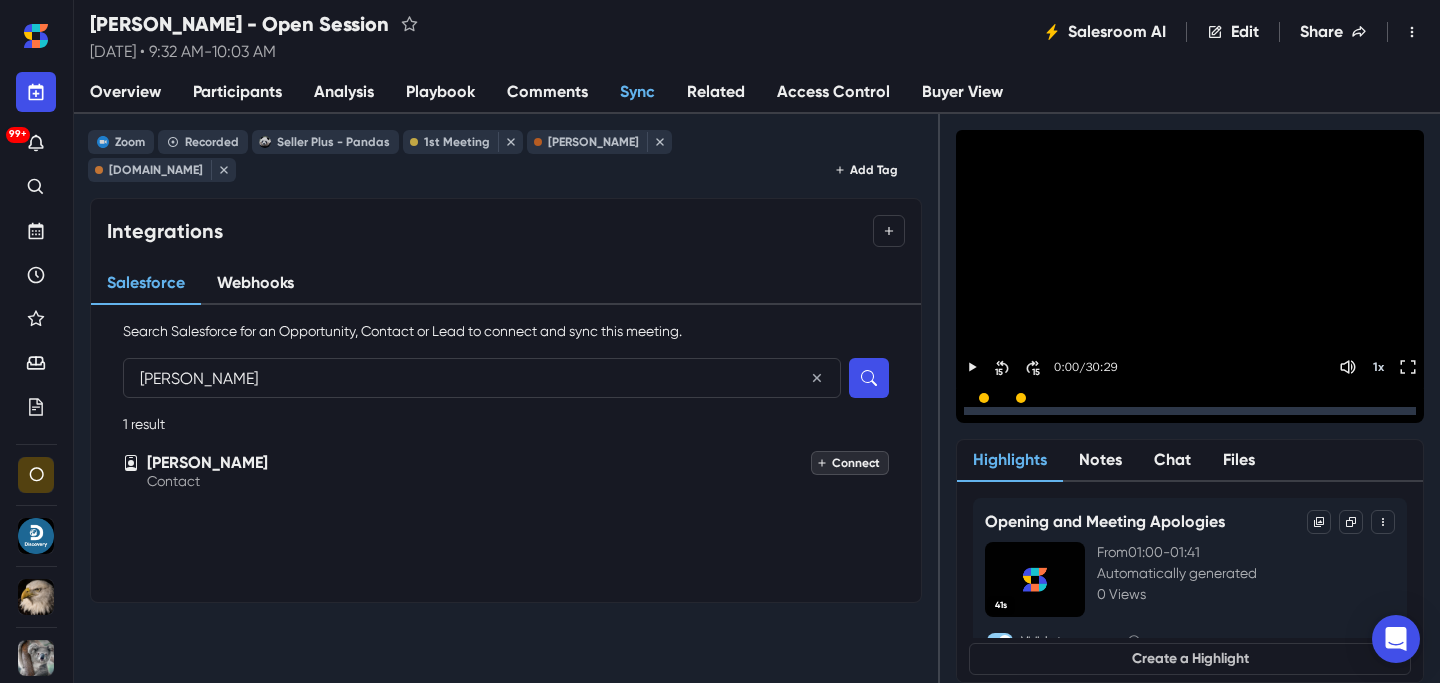 click 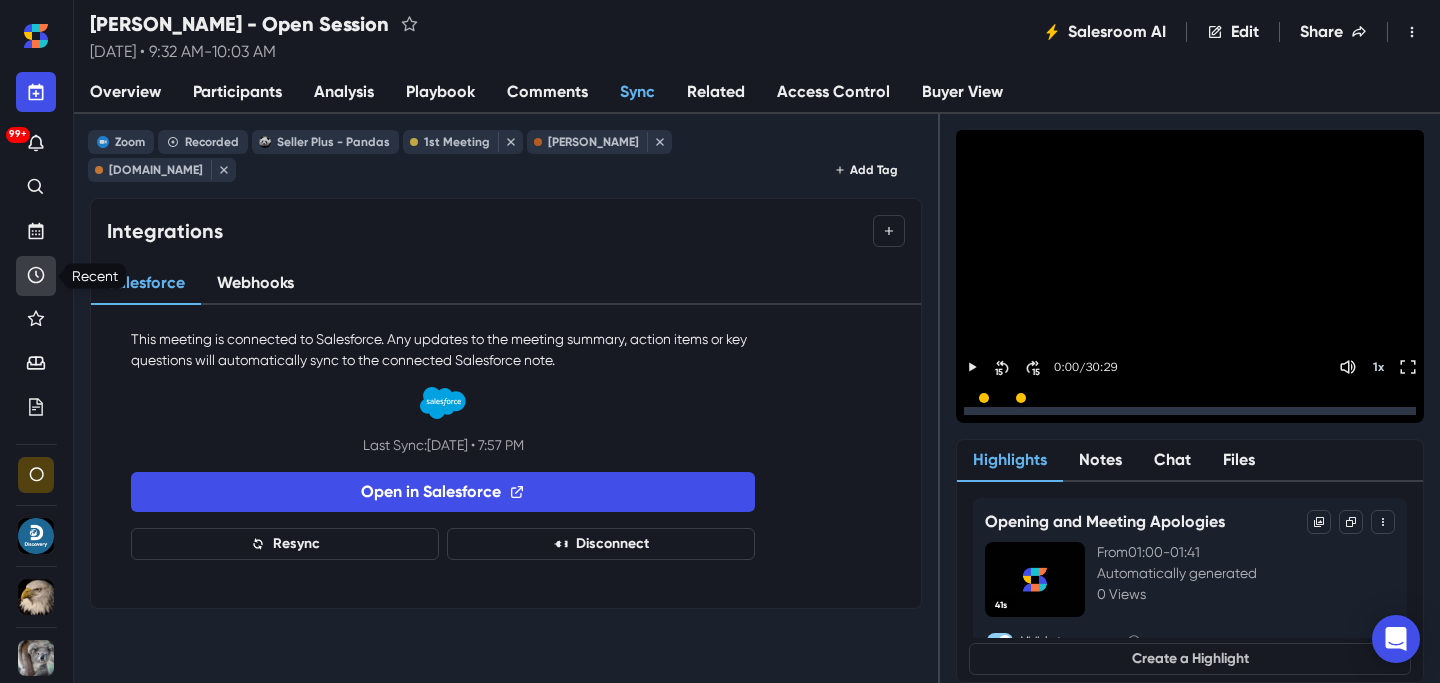 click at bounding box center [36, 276] 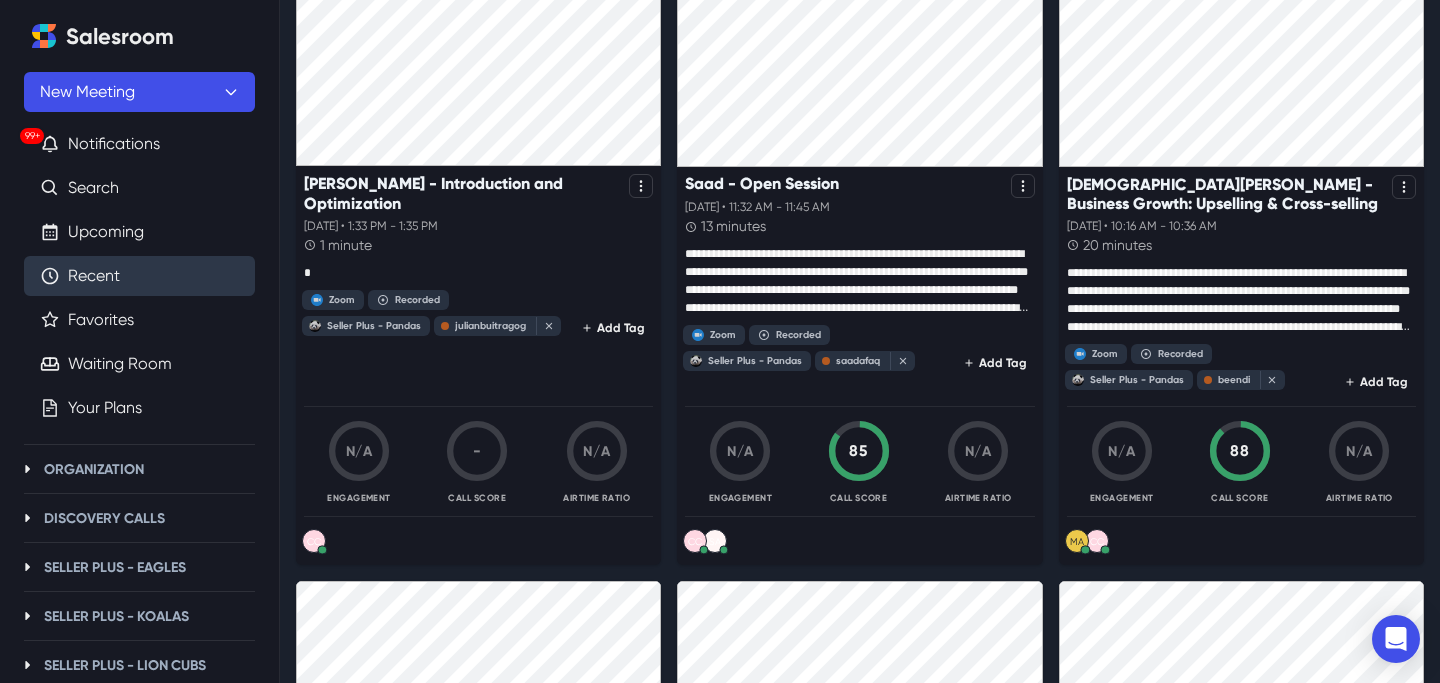 scroll, scrollTop: 336, scrollLeft: 0, axis: vertical 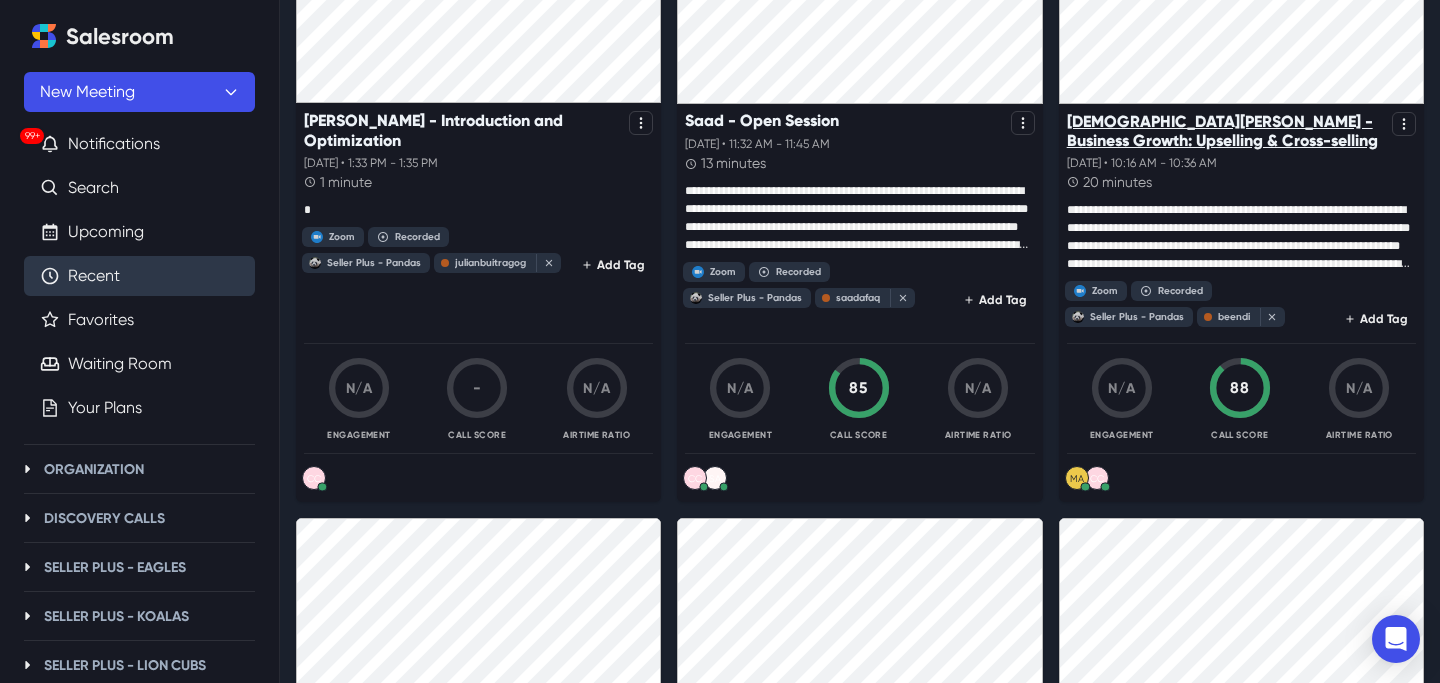 click on "[DEMOGRAPHIC_DATA][PERSON_NAME] - Business Growth: Upselling & Cross-selling" at bounding box center (1225, 131) 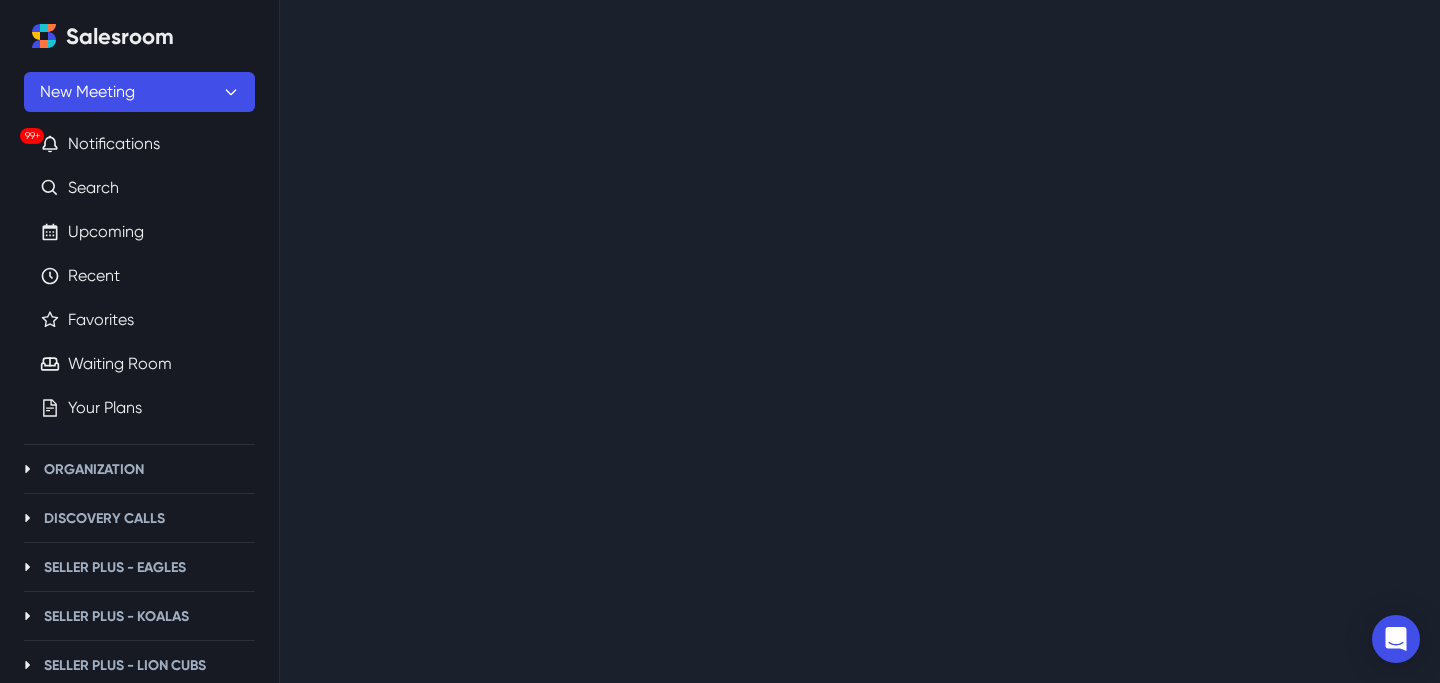 scroll, scrollTop: 0, scrollLeft: 0, axis: both 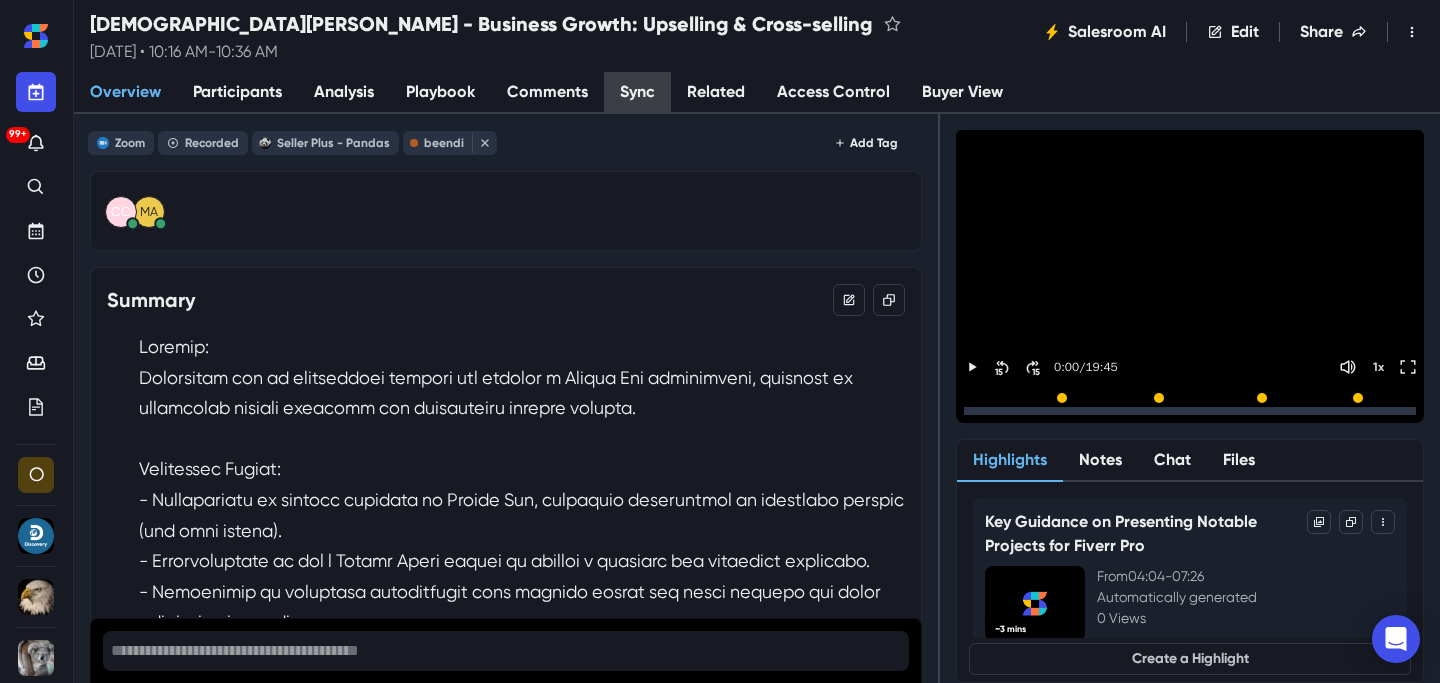 click on "Sync" at bounding box center (637, 93) 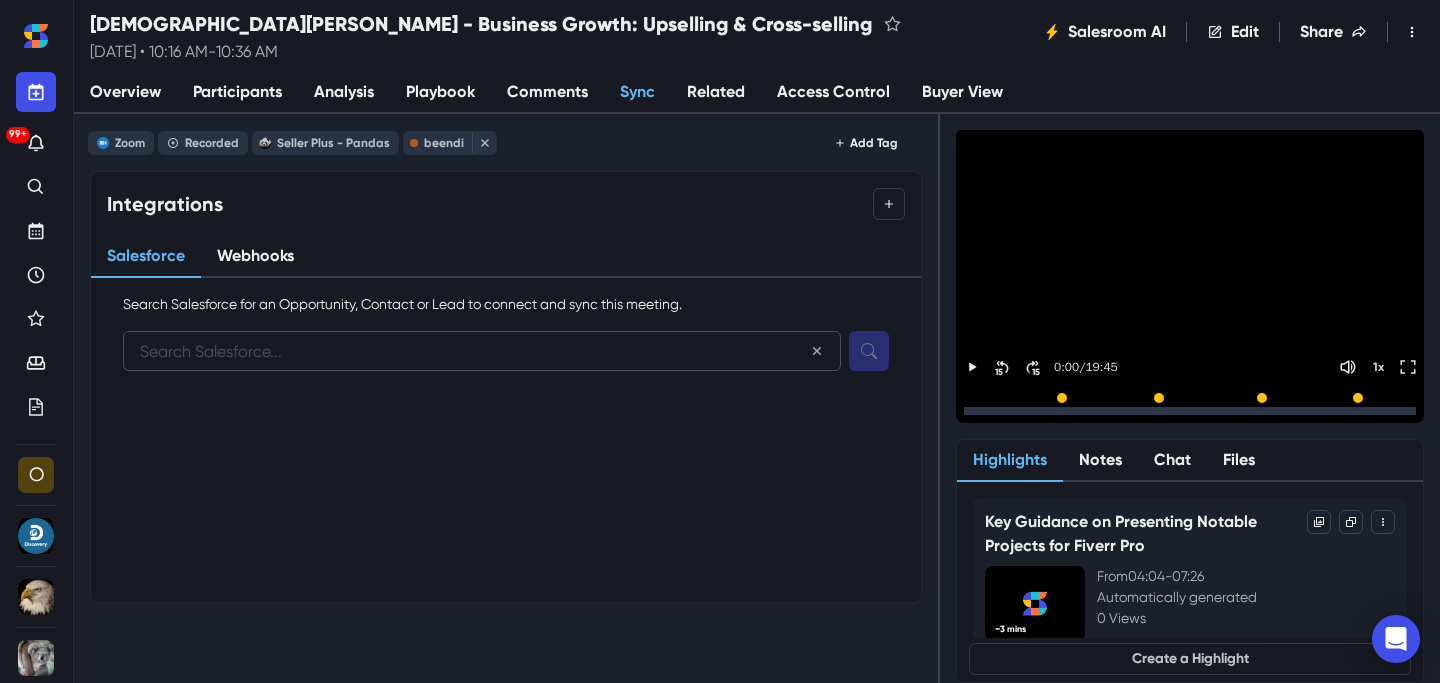 paste on "beendi" 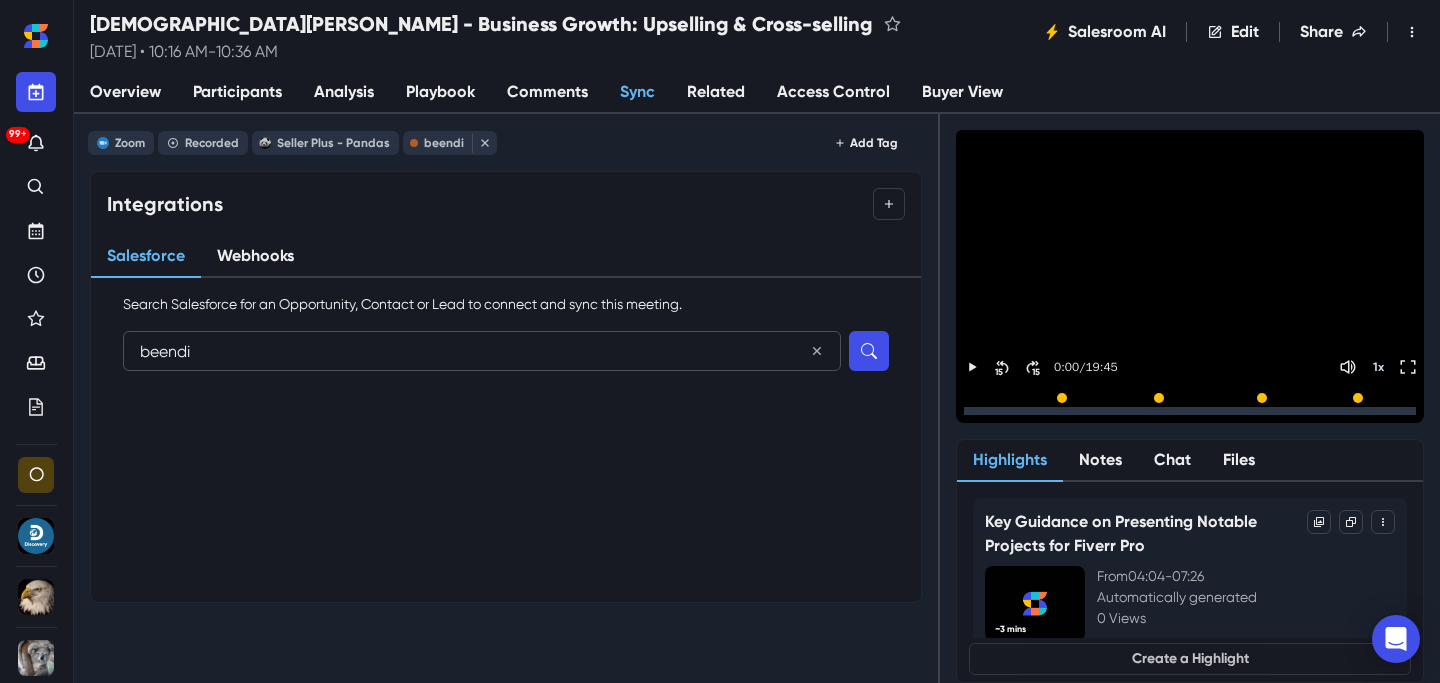 type on "beendi" 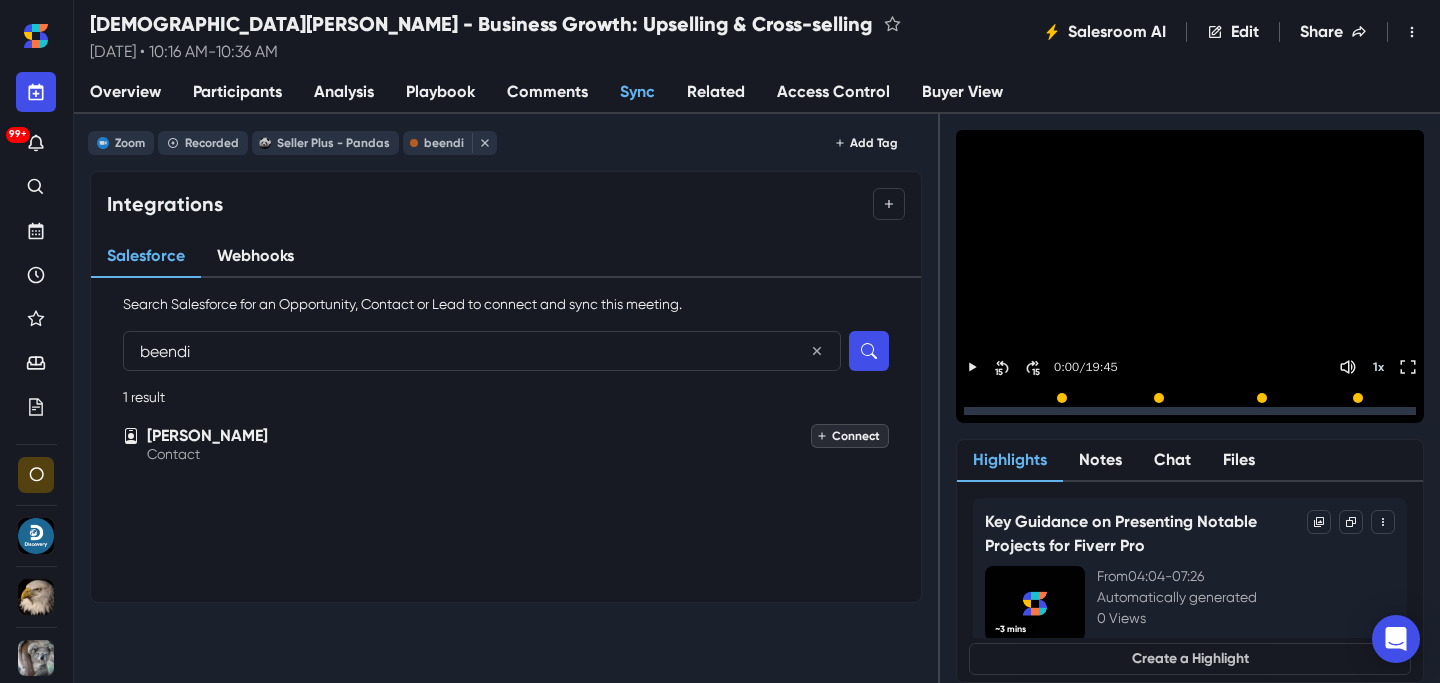 click 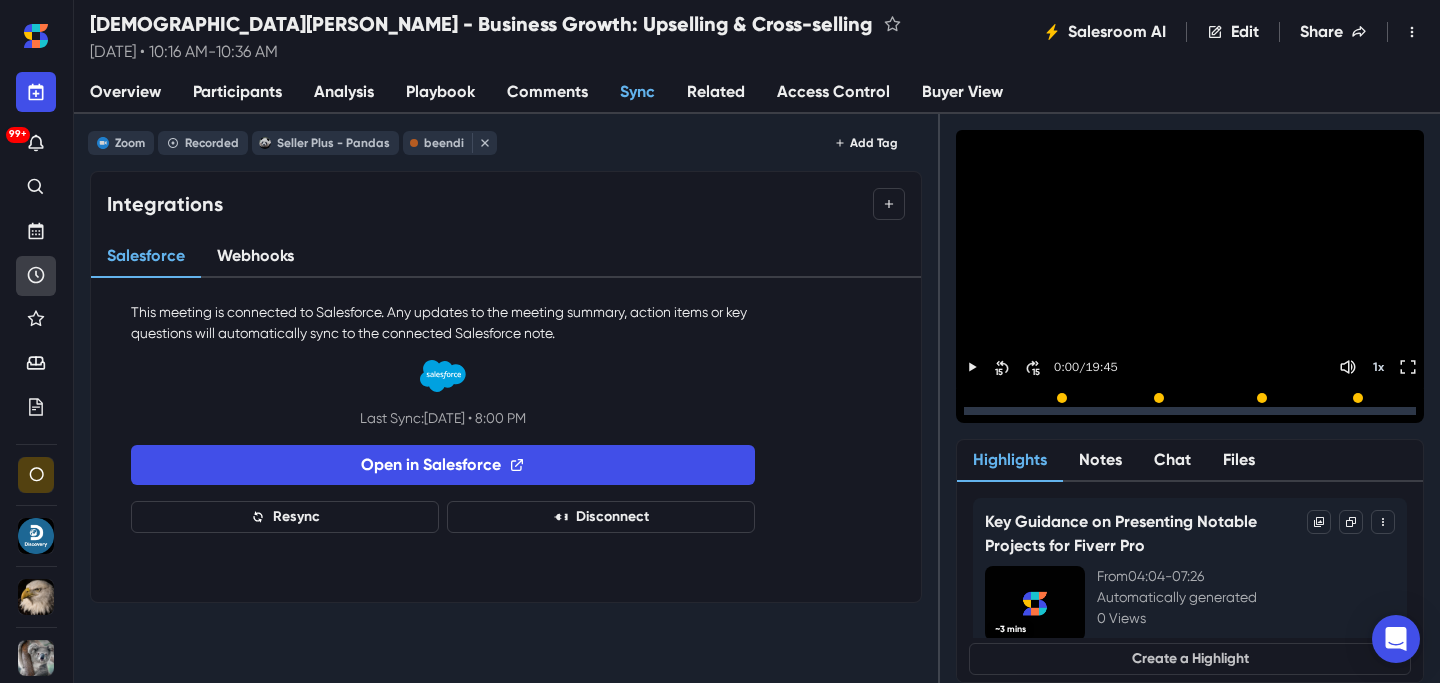 click 